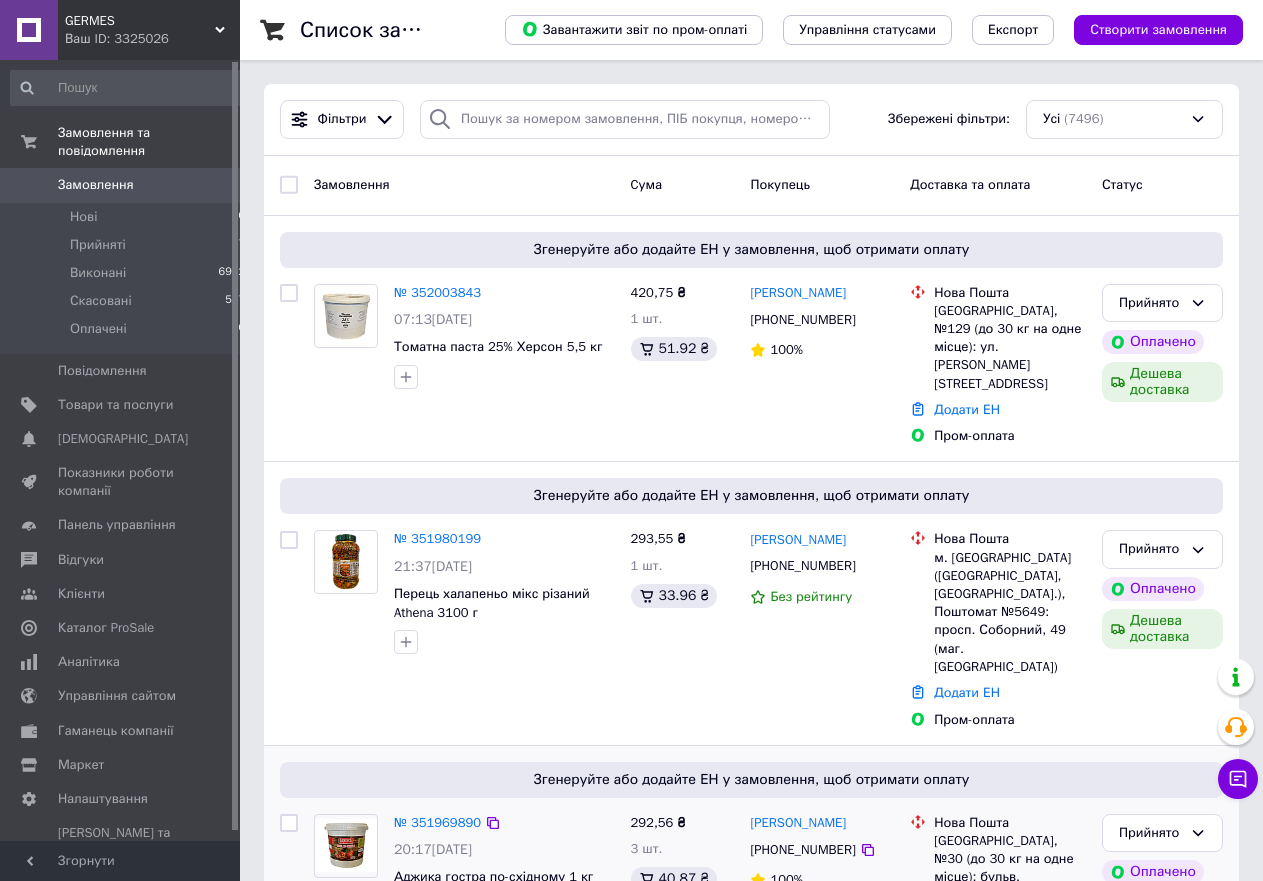 scroll, scrollTop: 0, scrollLeft: 0, axis: both 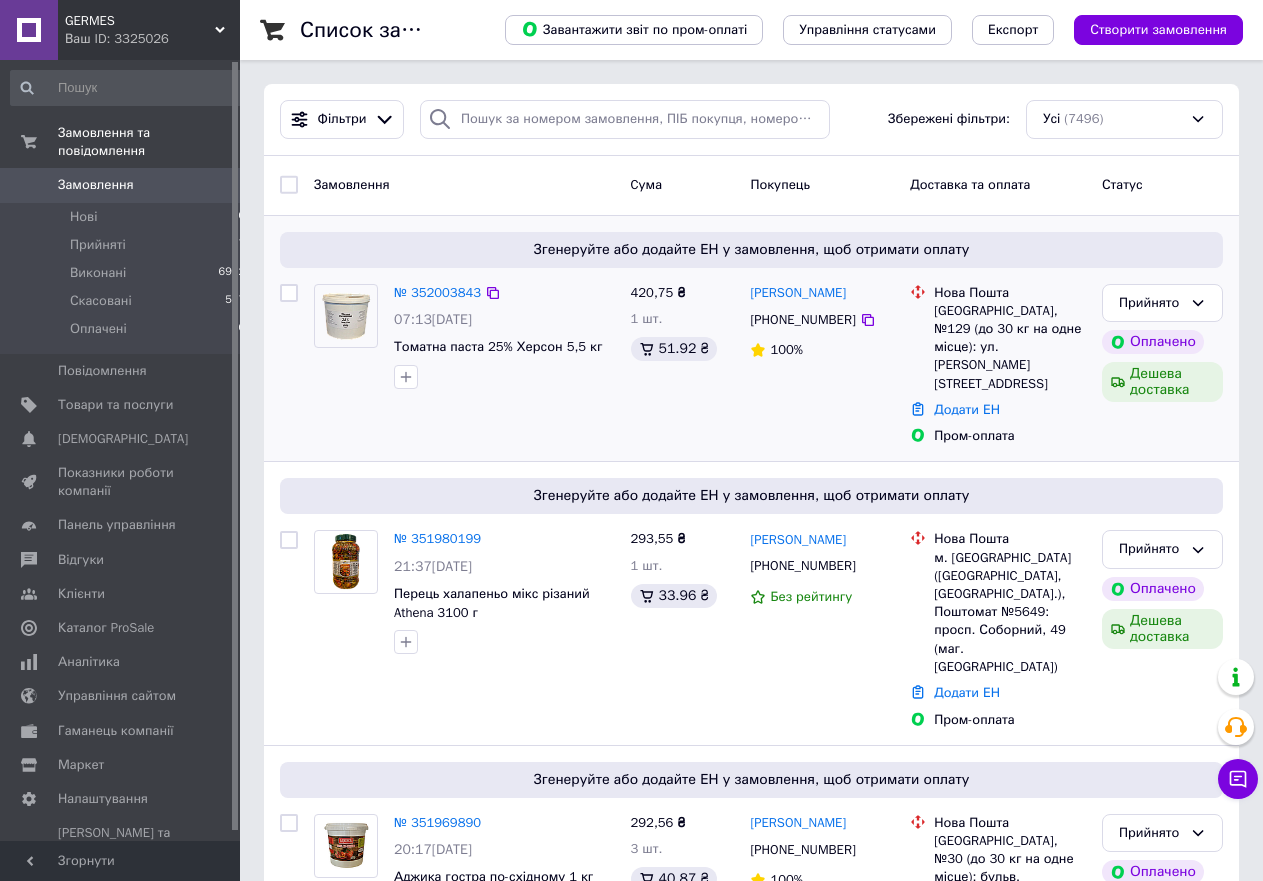 click on "420,75 ₴ 1 шт. 51.92 ₴" at bounding box center [683, 365] 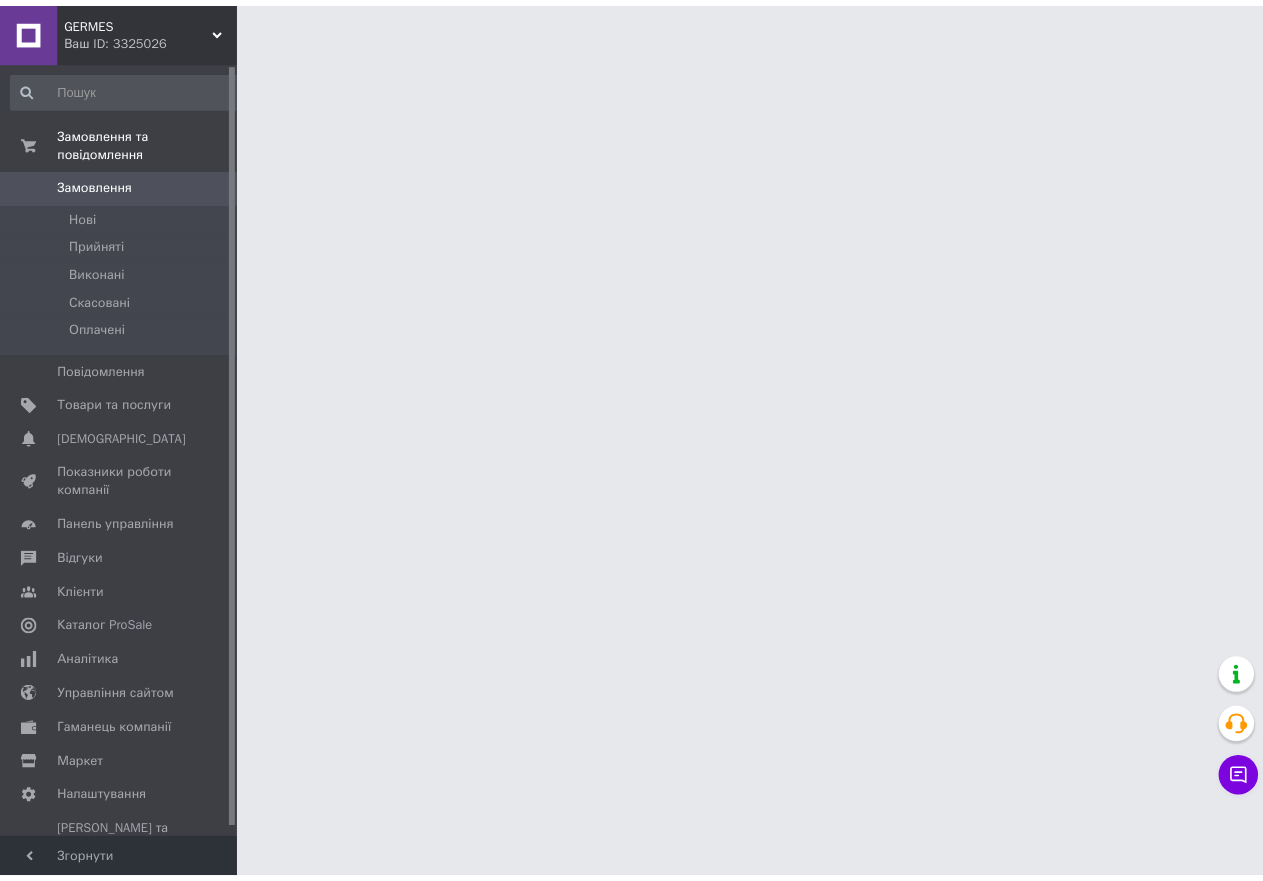 scroll, scrollTop: 0, scrollLeft: 0, axis: both 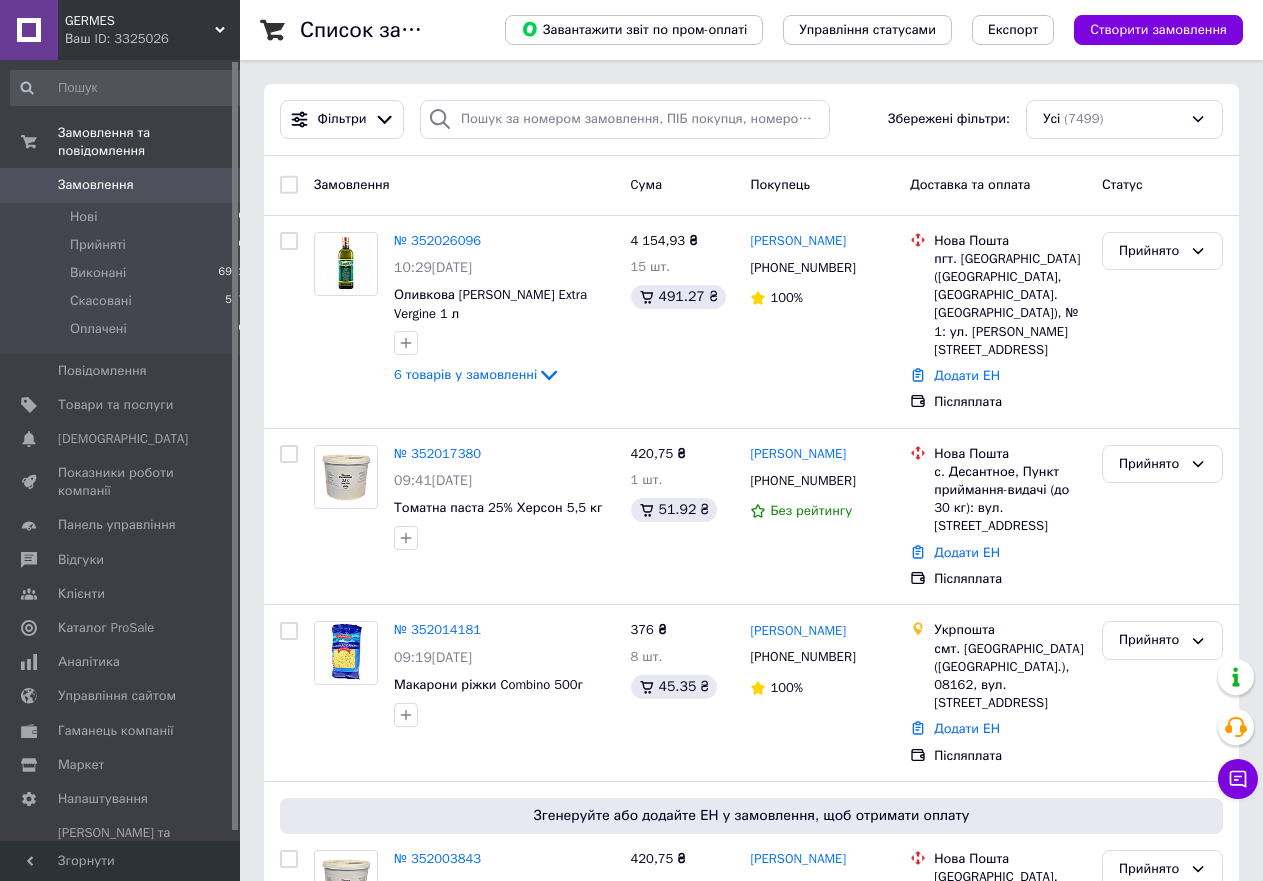 click on "№ 352026096" at bounding box center [437, 240] 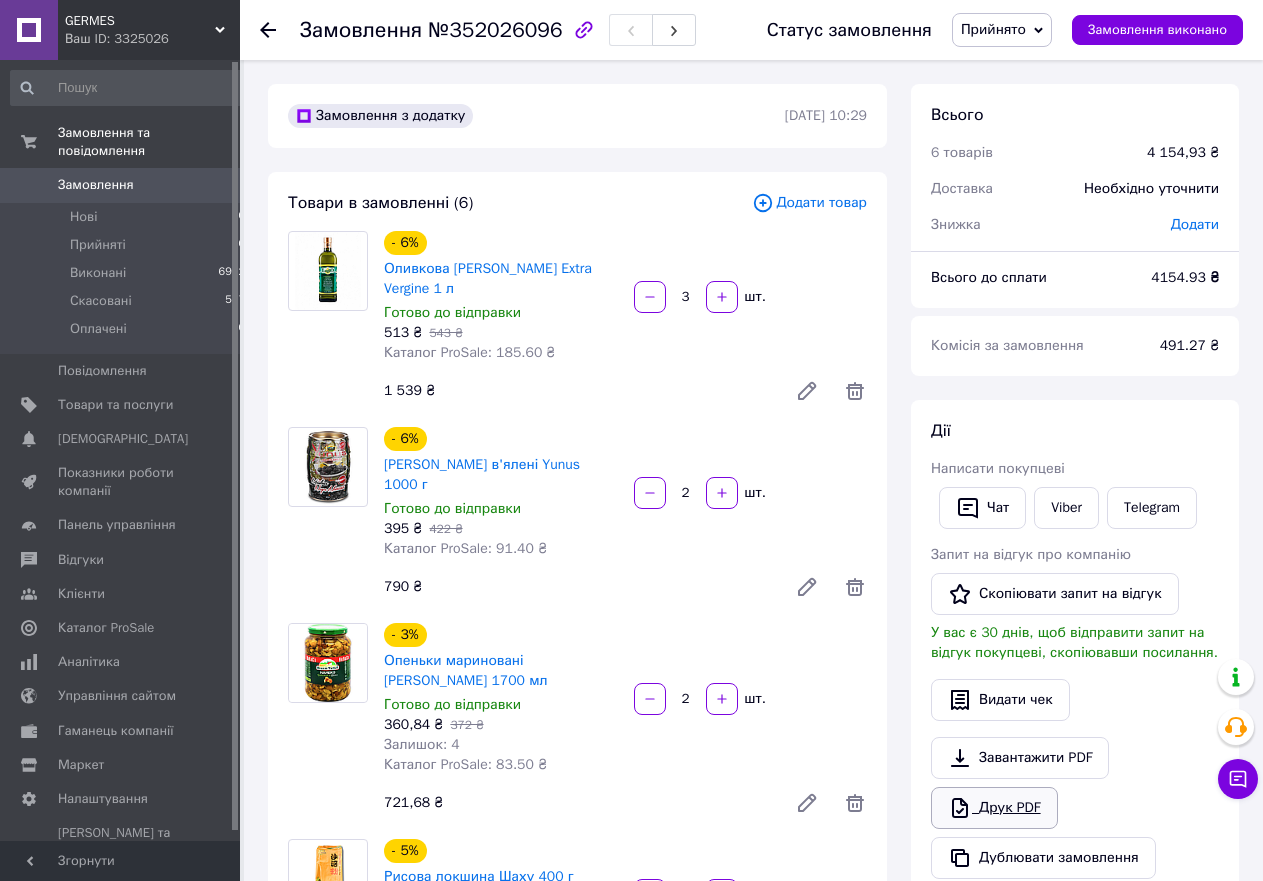 click on "Друк PDF" at bounding box center [994, 808] 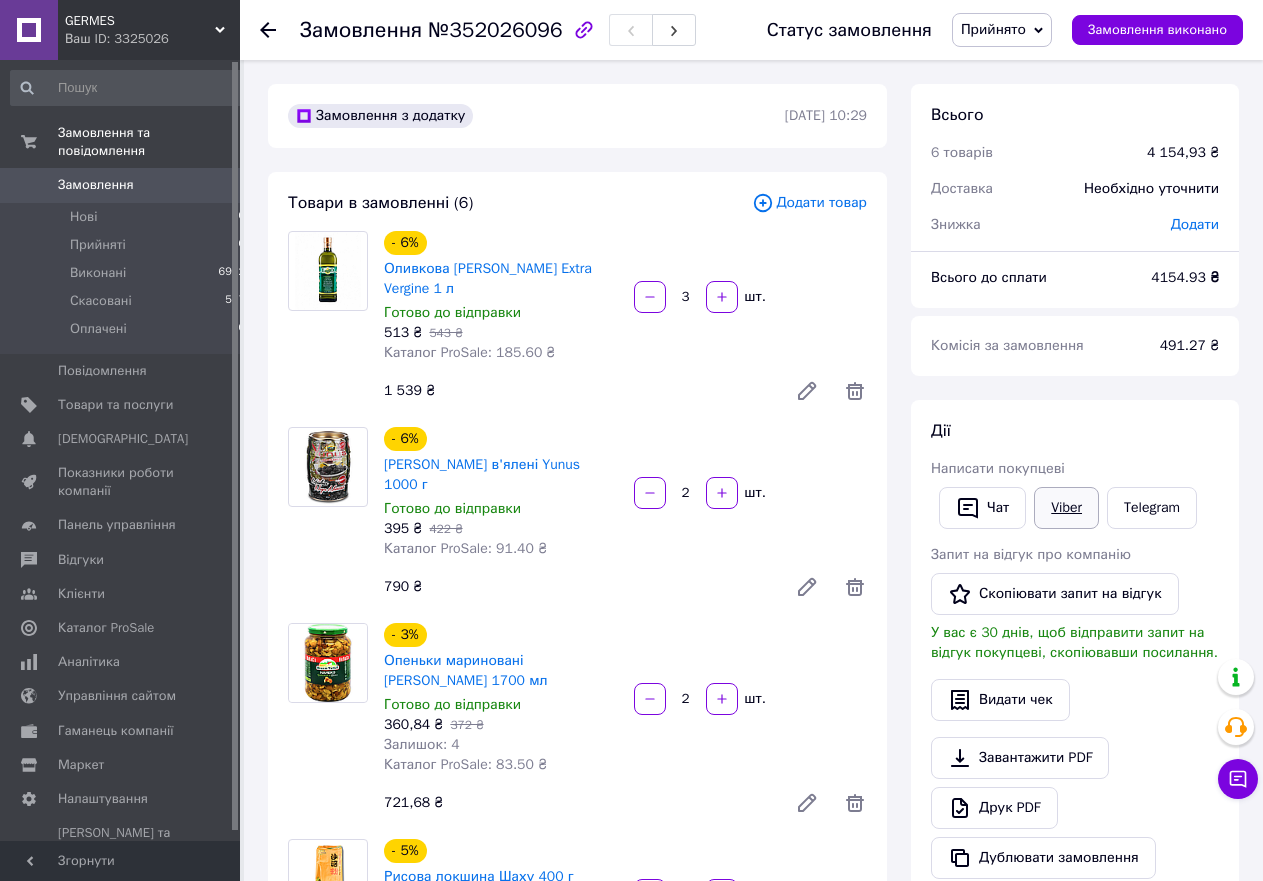 click on "Viber" at bounding box center (1066, 508) 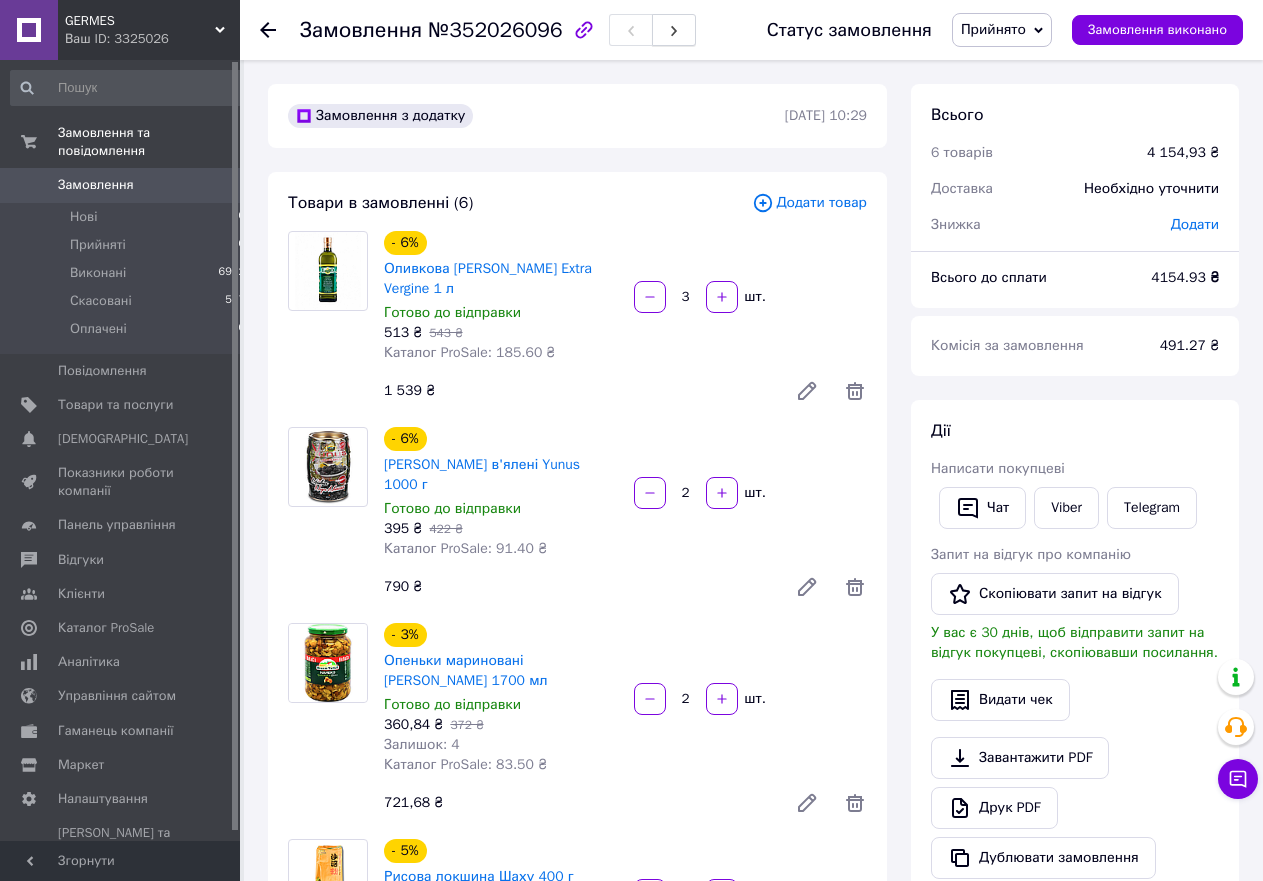 click 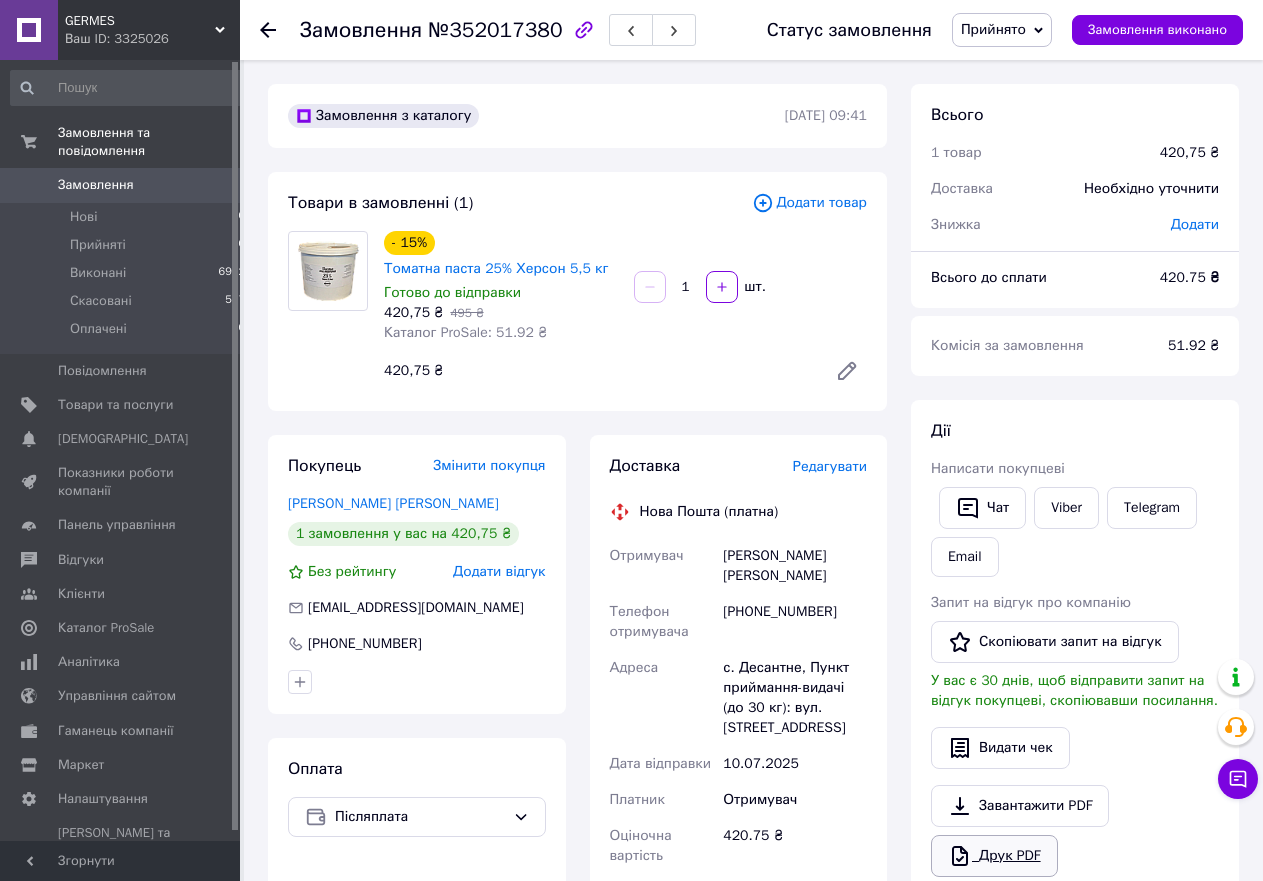 click on "Друк PDF" at bounding box center (994, 856) 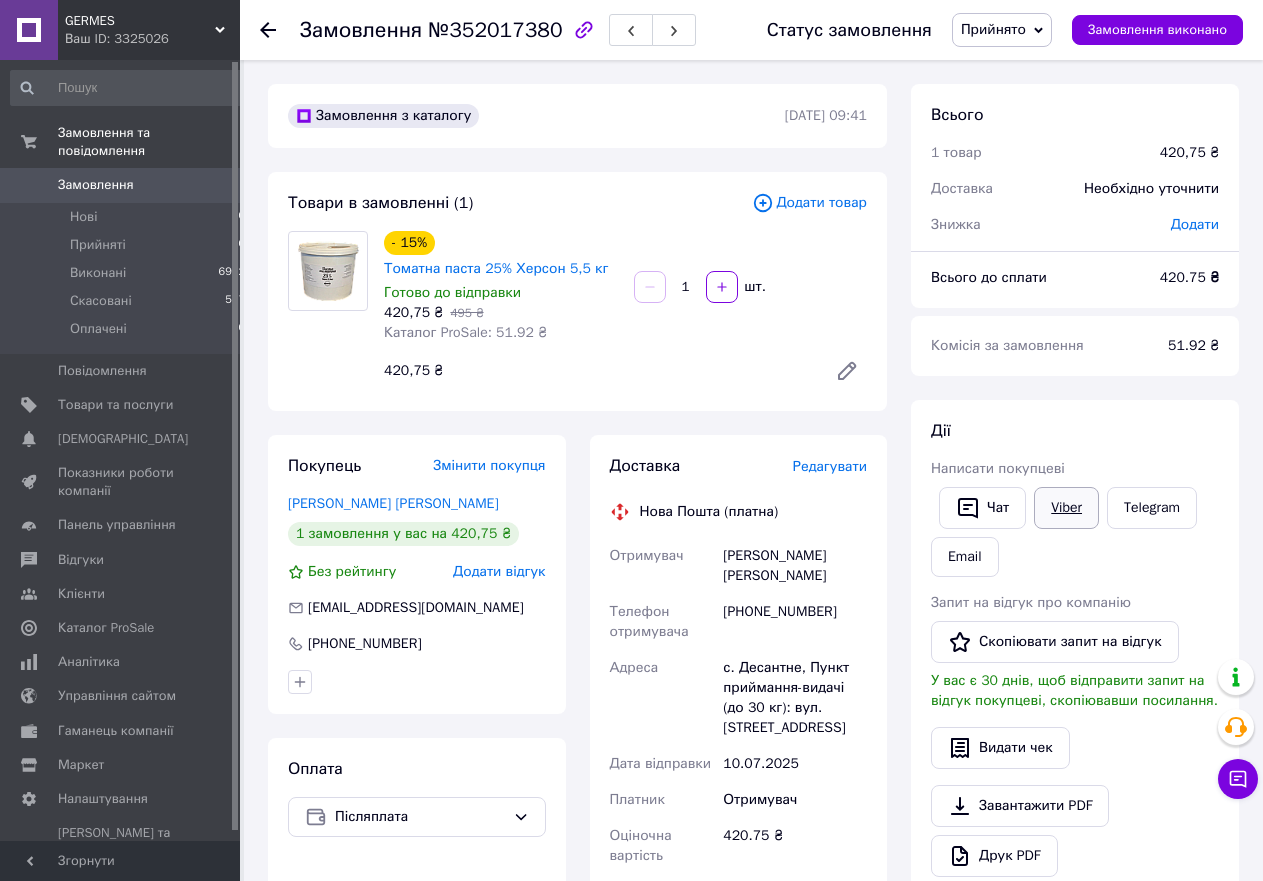 click on "Viber" at bounding box center [1066, 508] 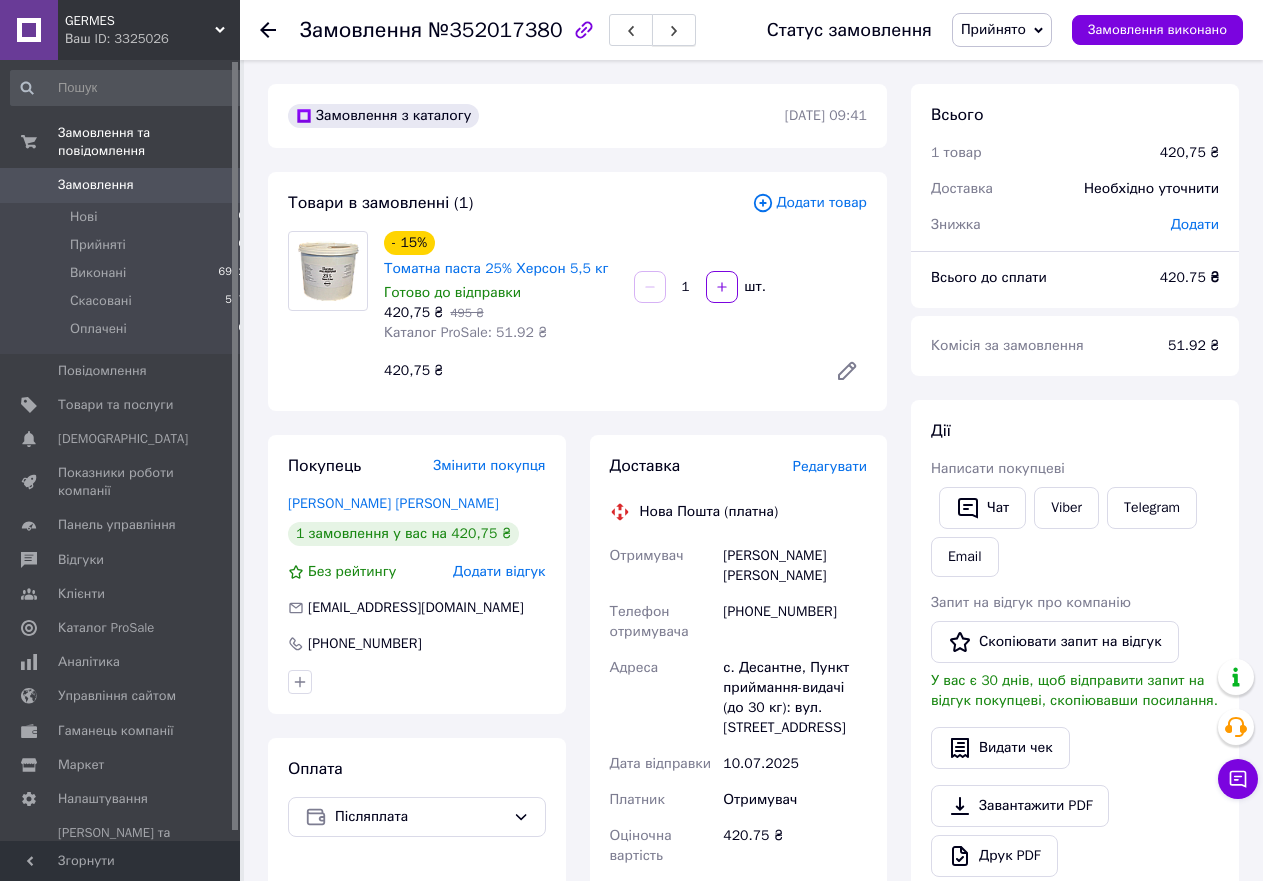 click at bounding box center [674, 30] 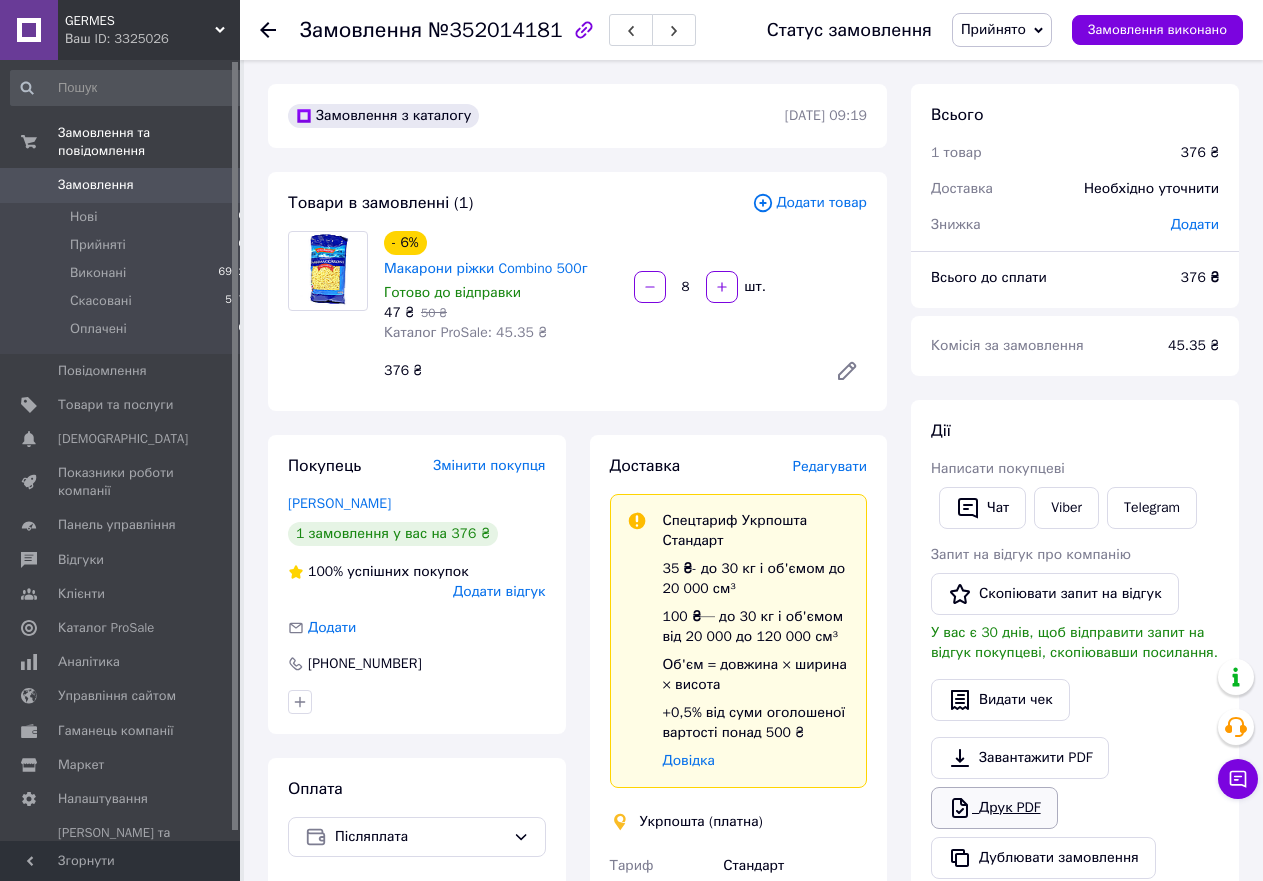 click on "Друк PDF" at bounding box center (994, 808) 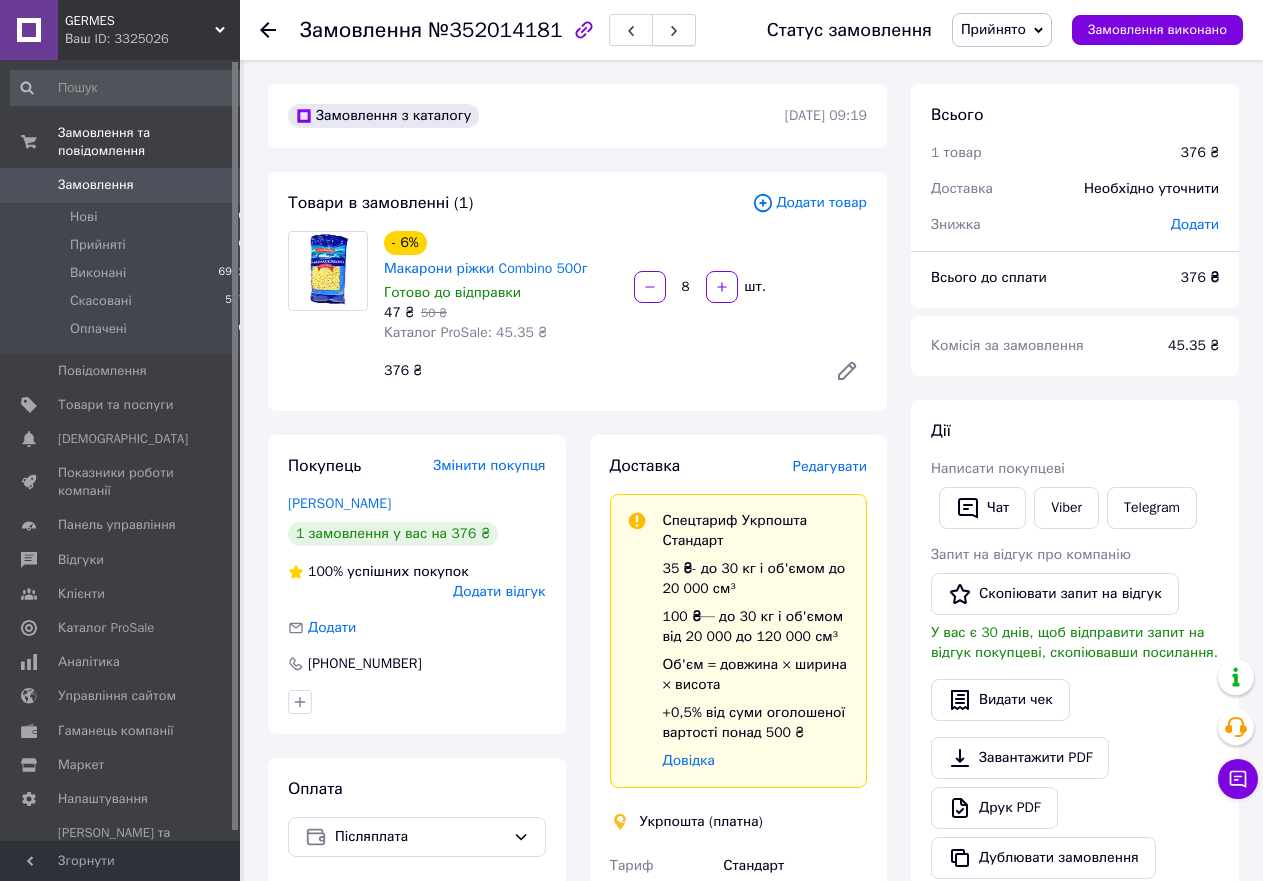 click at bounding box center (674, 30) 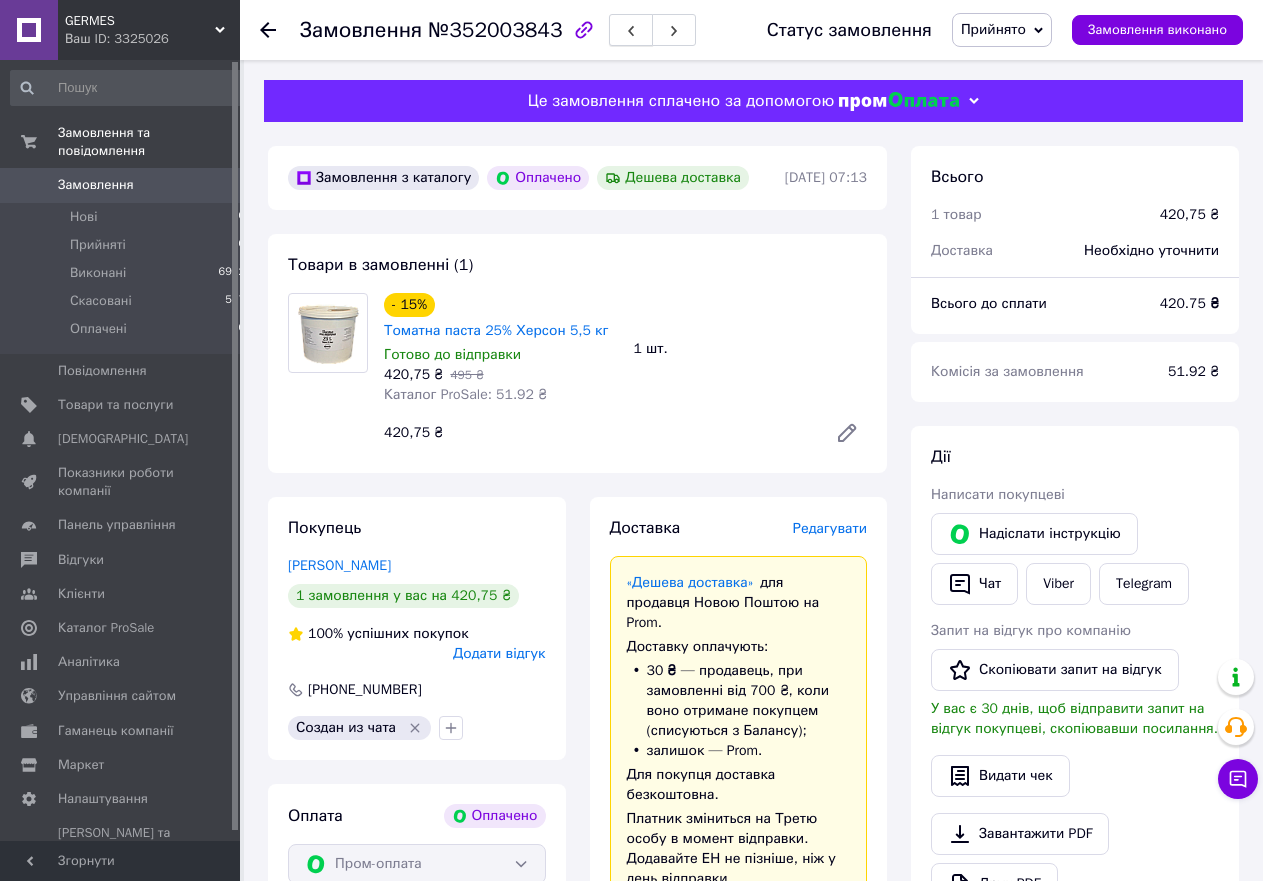 click 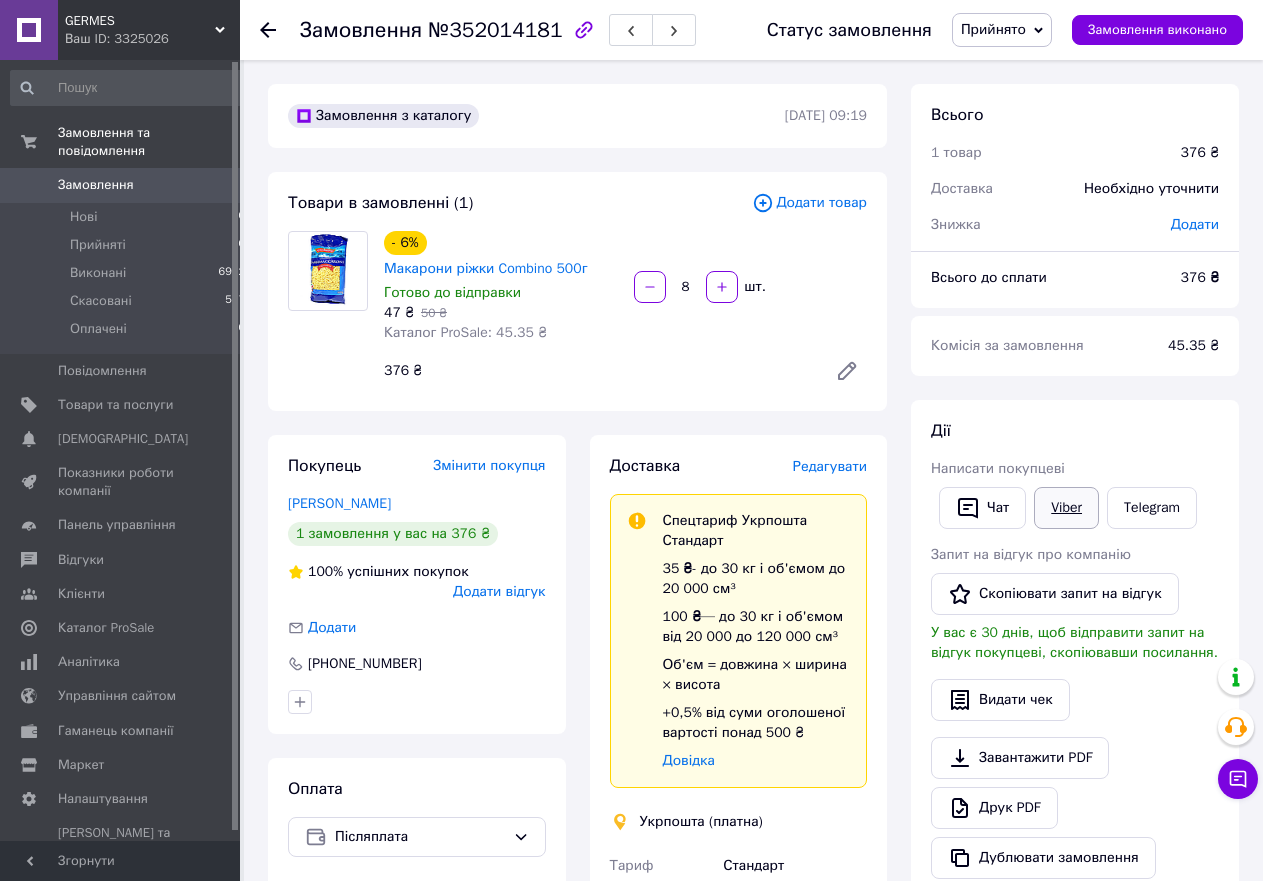 click on "Viber" at bounding box center [1066, 508] 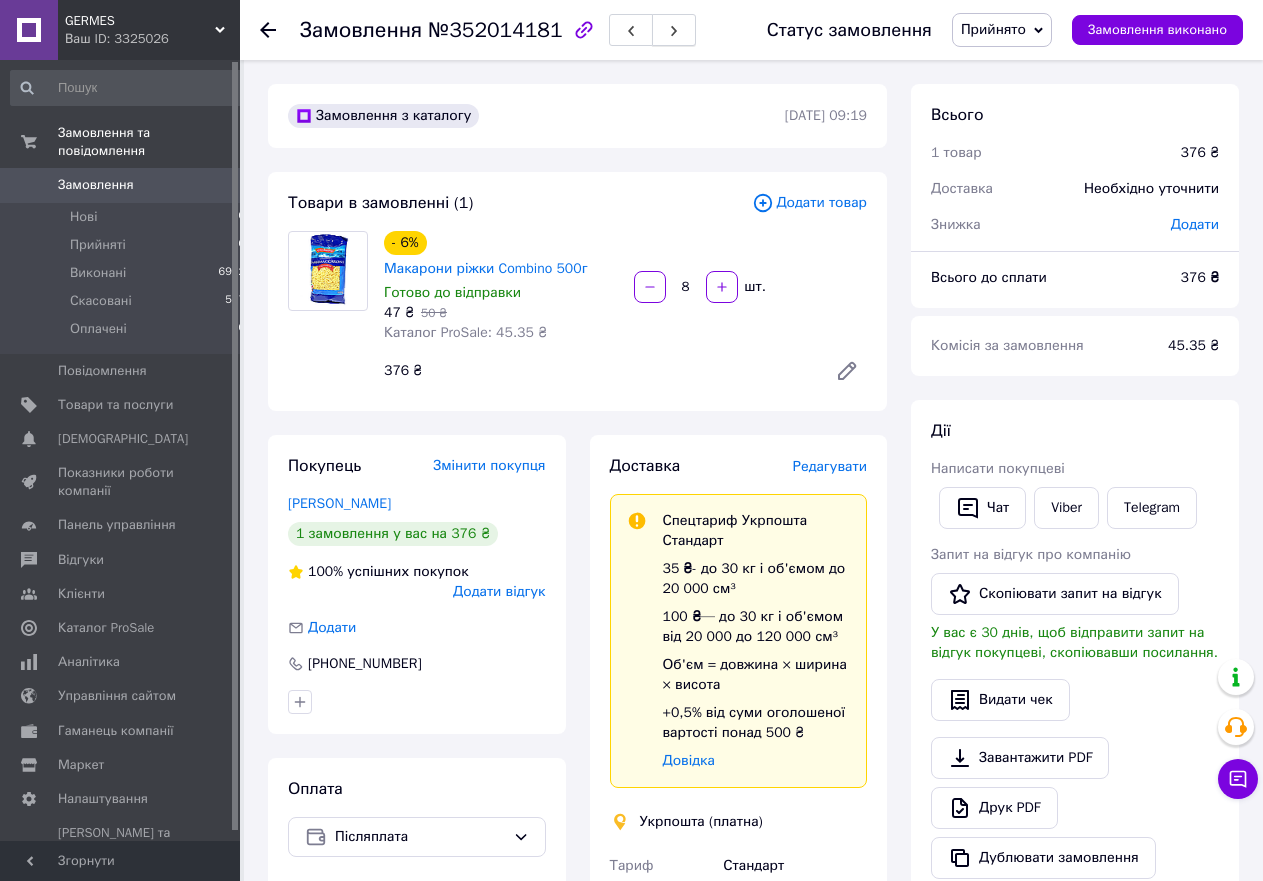 click at bounding box center (674, 30) 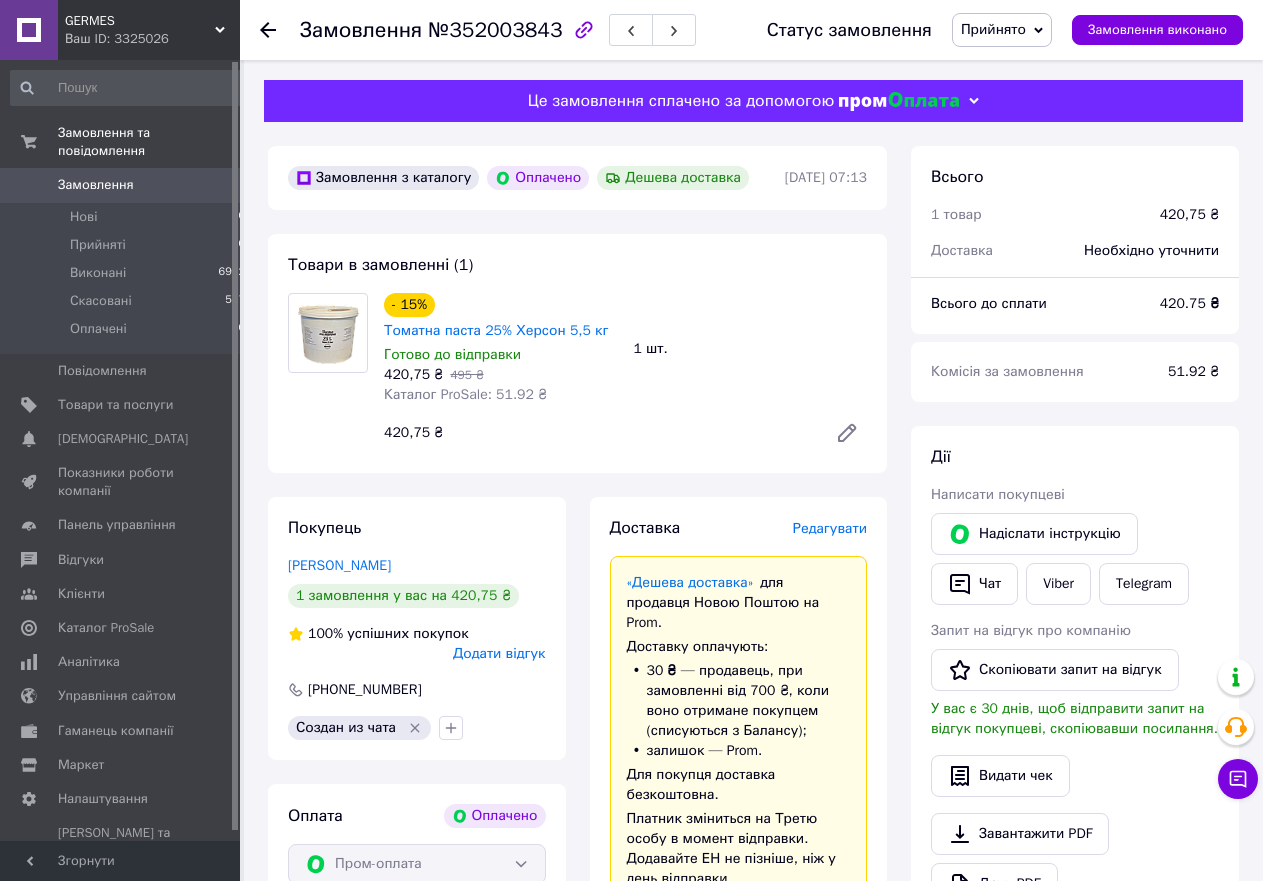 scroll, scrollTop: 102, scrollLeft: 0, axis: vertical 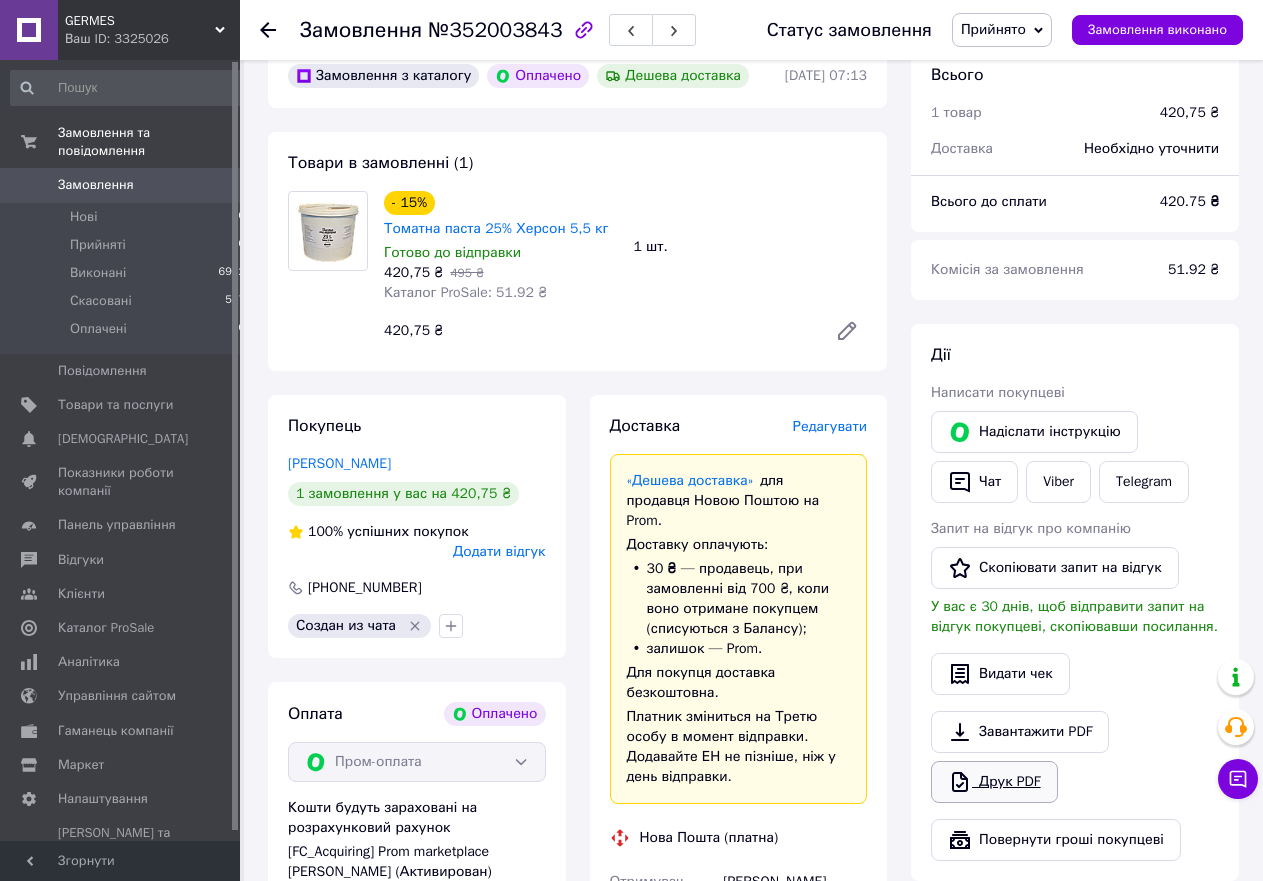 click on "Друк PDF" at bounding box center (994, 782) 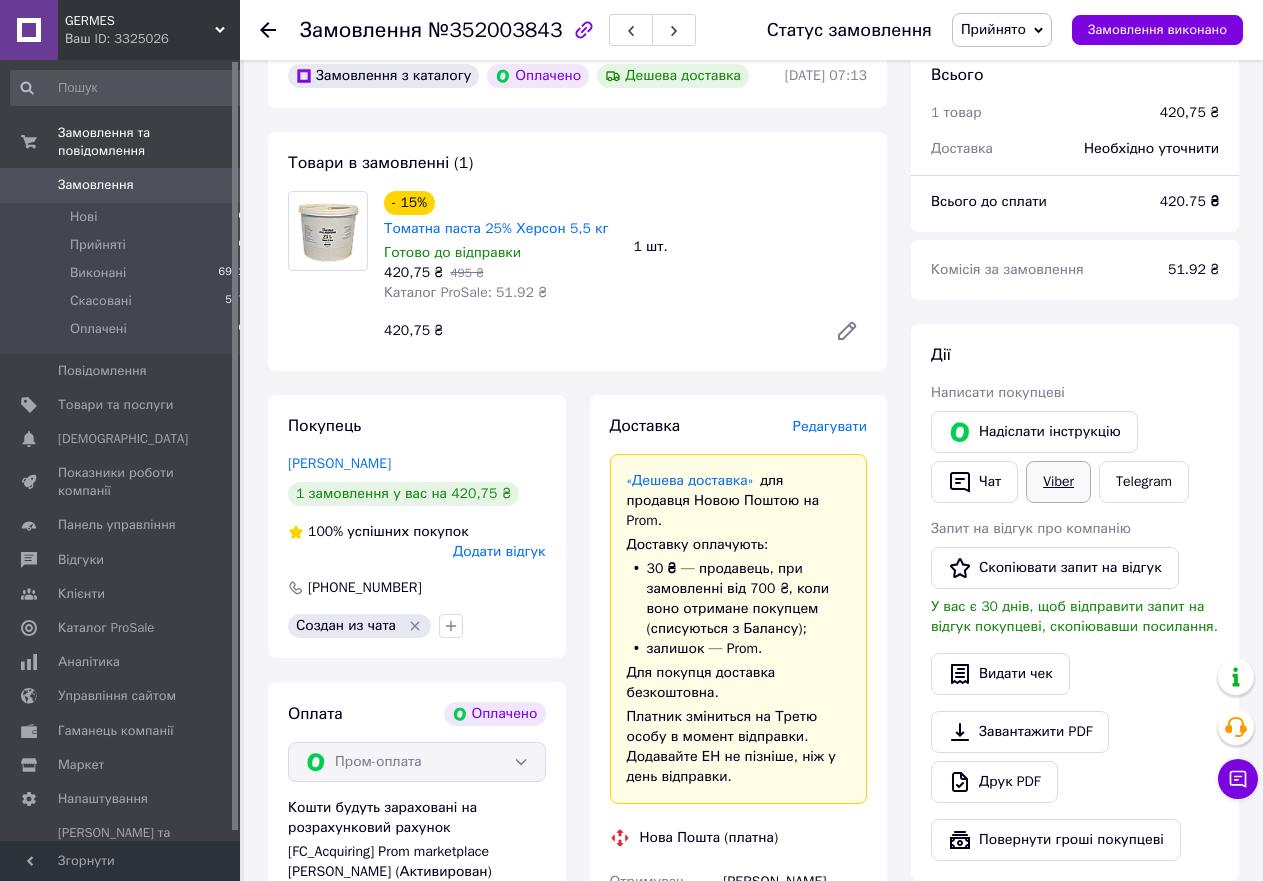 click on "Viber" at bounding box center [1058, 482] 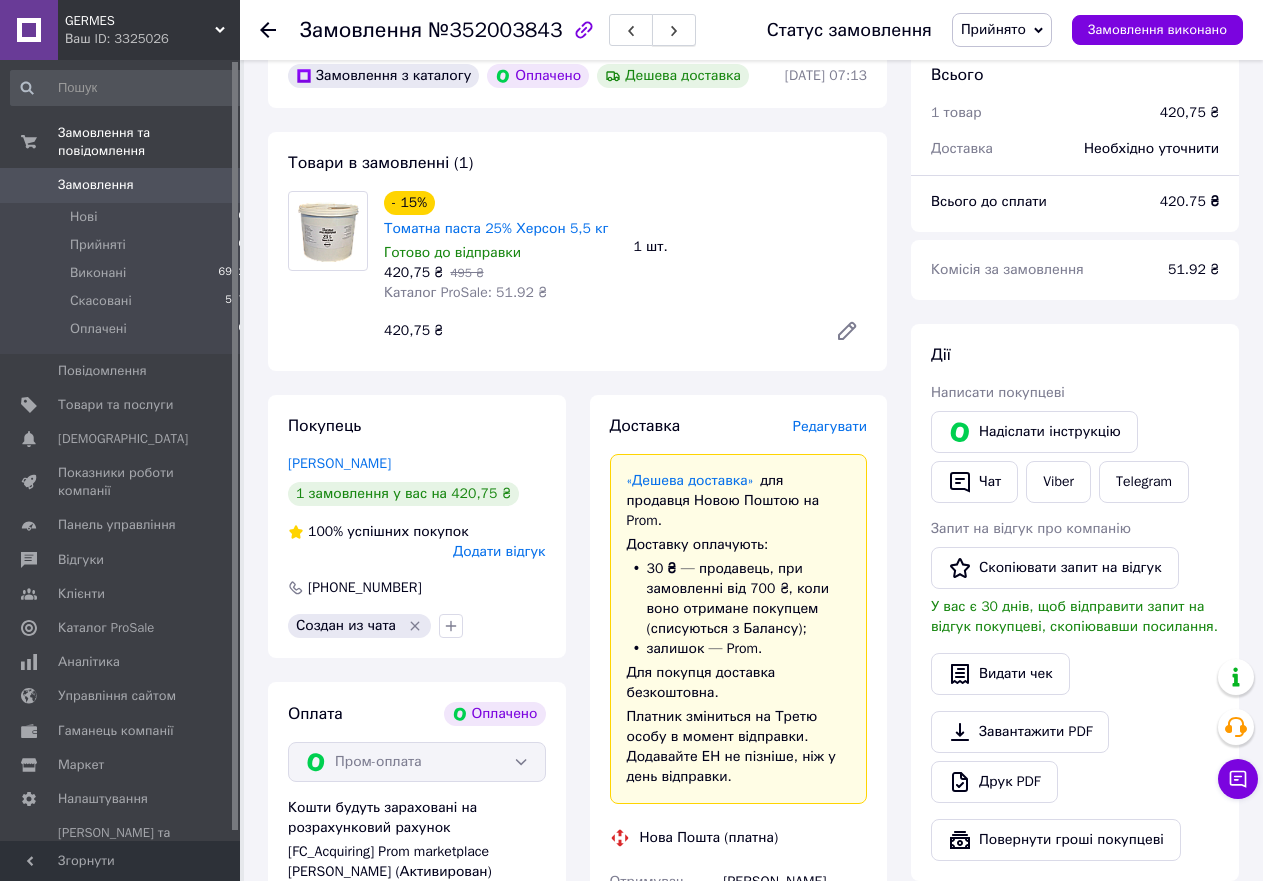 click 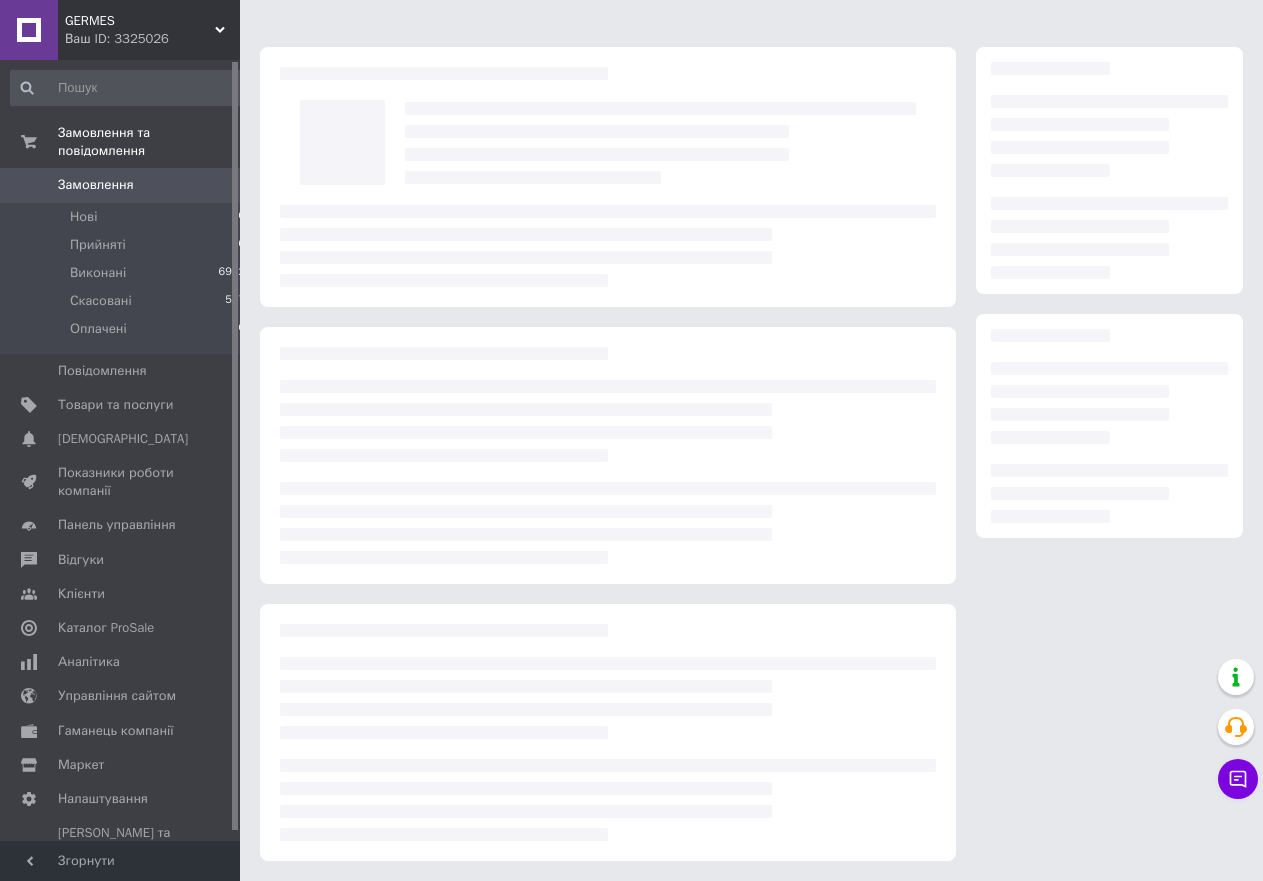 scroll, scrollTop: 33, scrollLeft: 0, axis: vertical 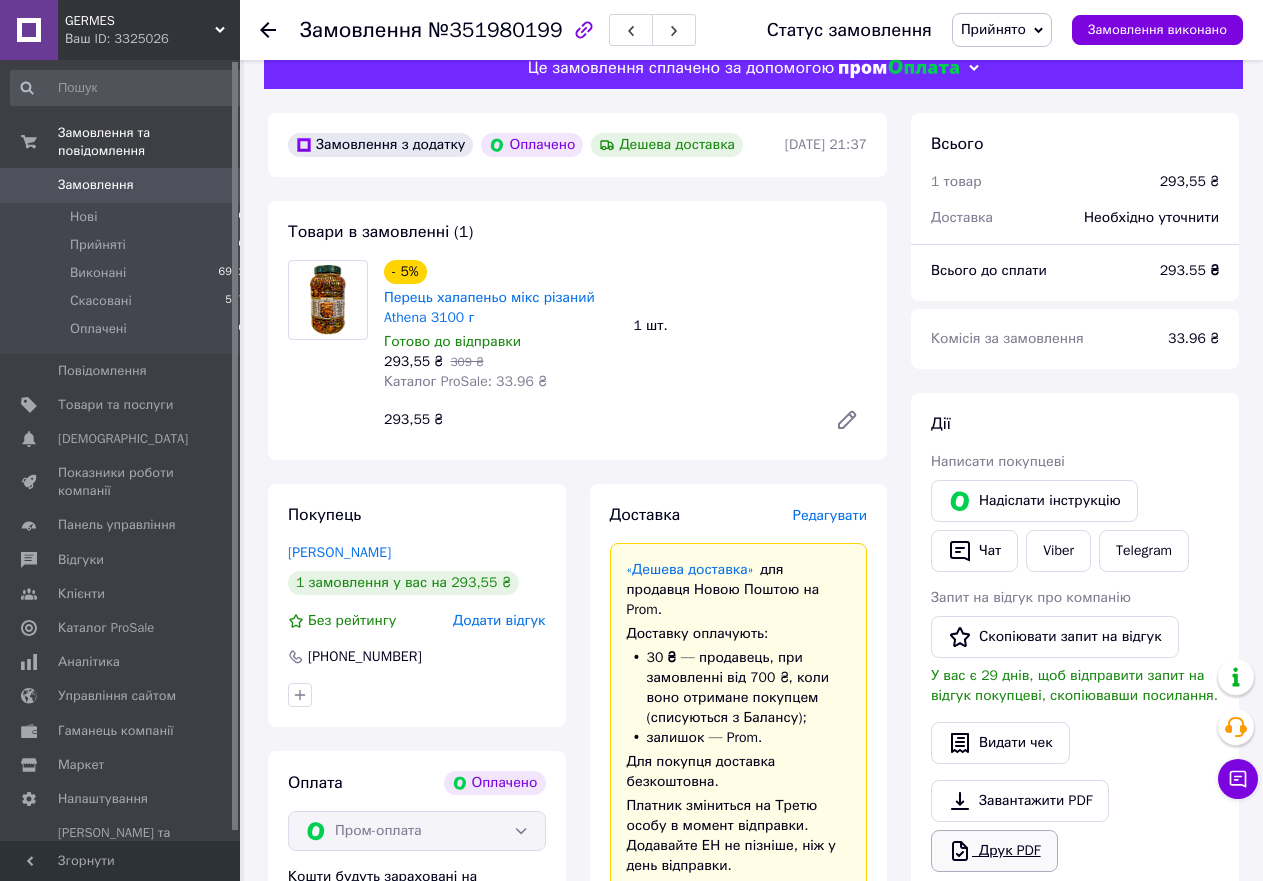 click on "Друк PDF" at bounding box center (994, 851) 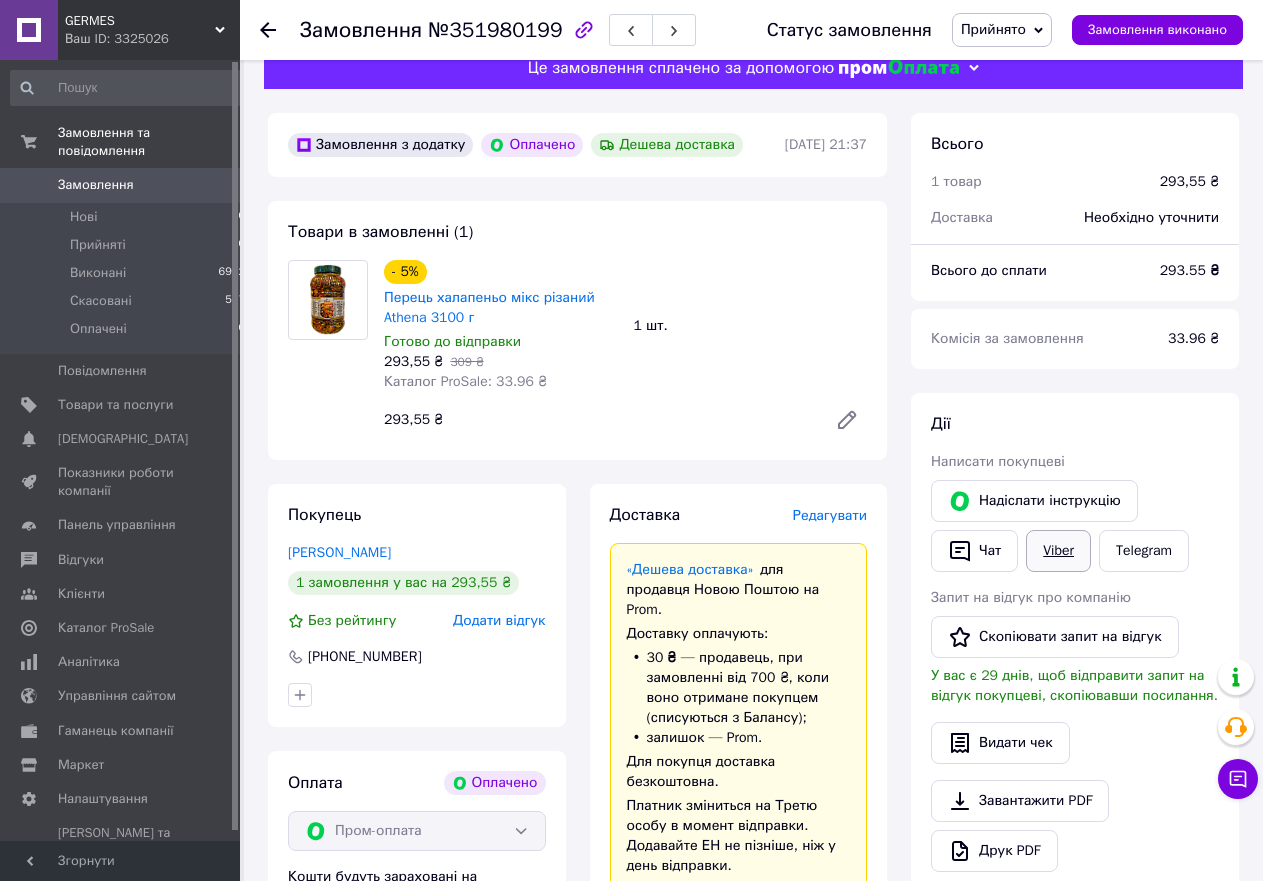 click on "Viber" at bounding box center (1058, 551) 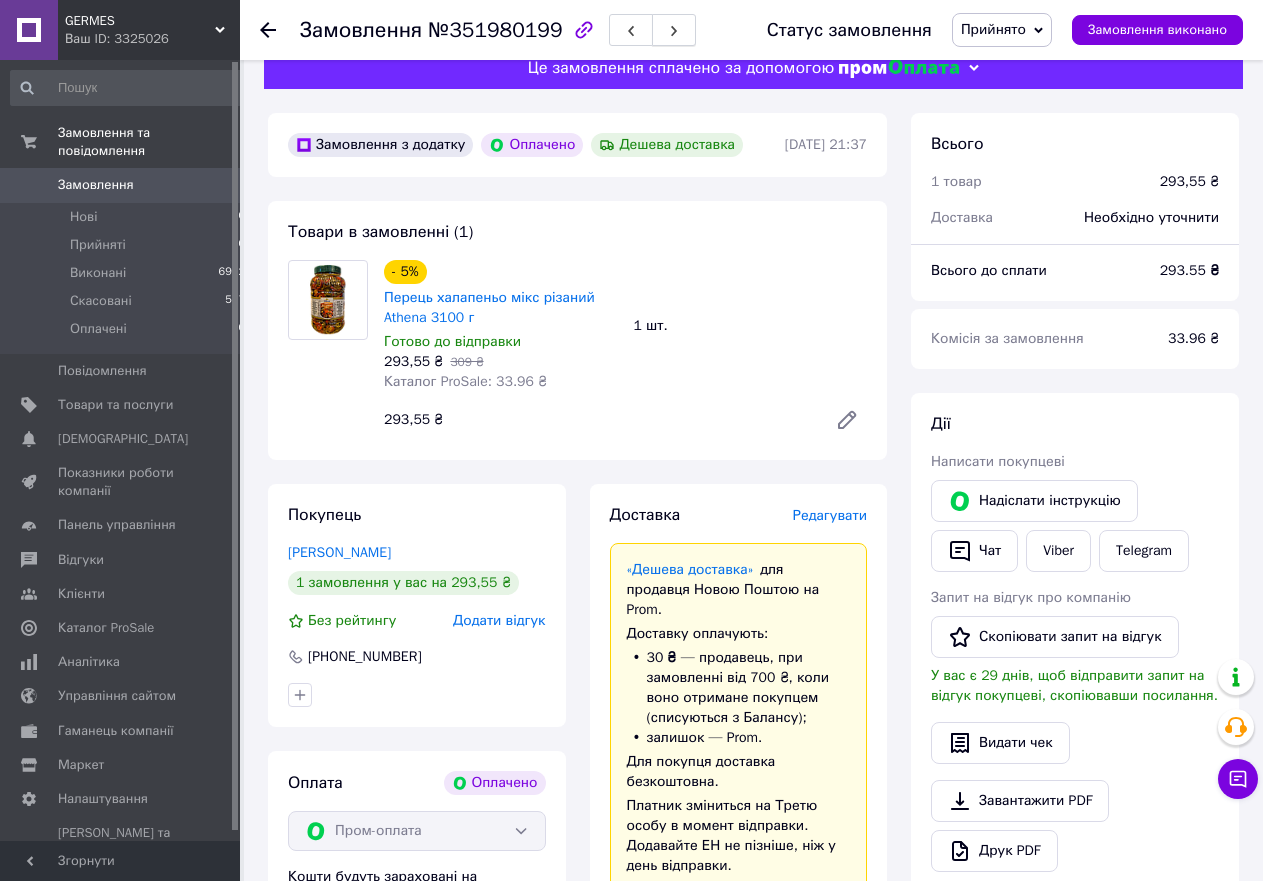 click at bounding box center [674, 30] 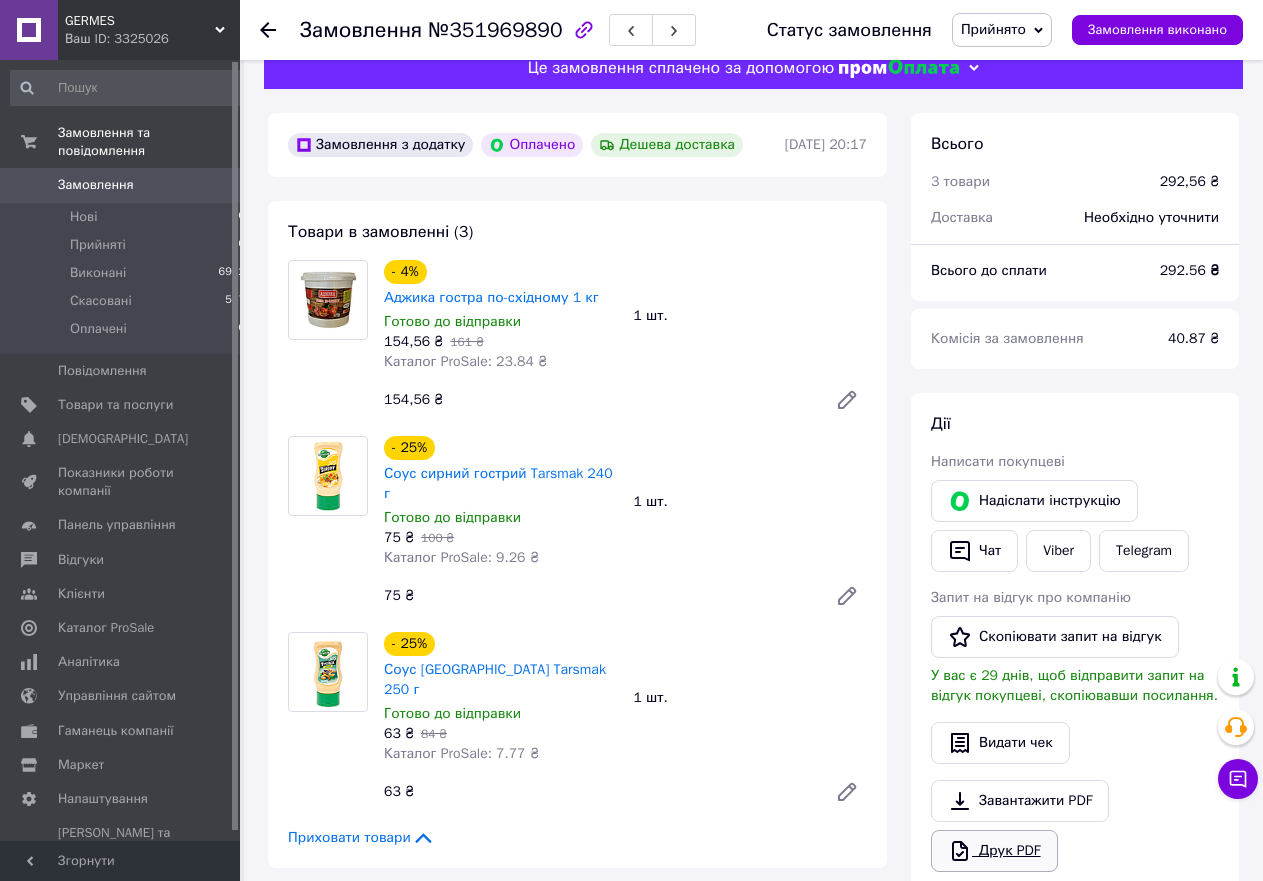click on "Друк PDF" at bounding box center [994, 851] 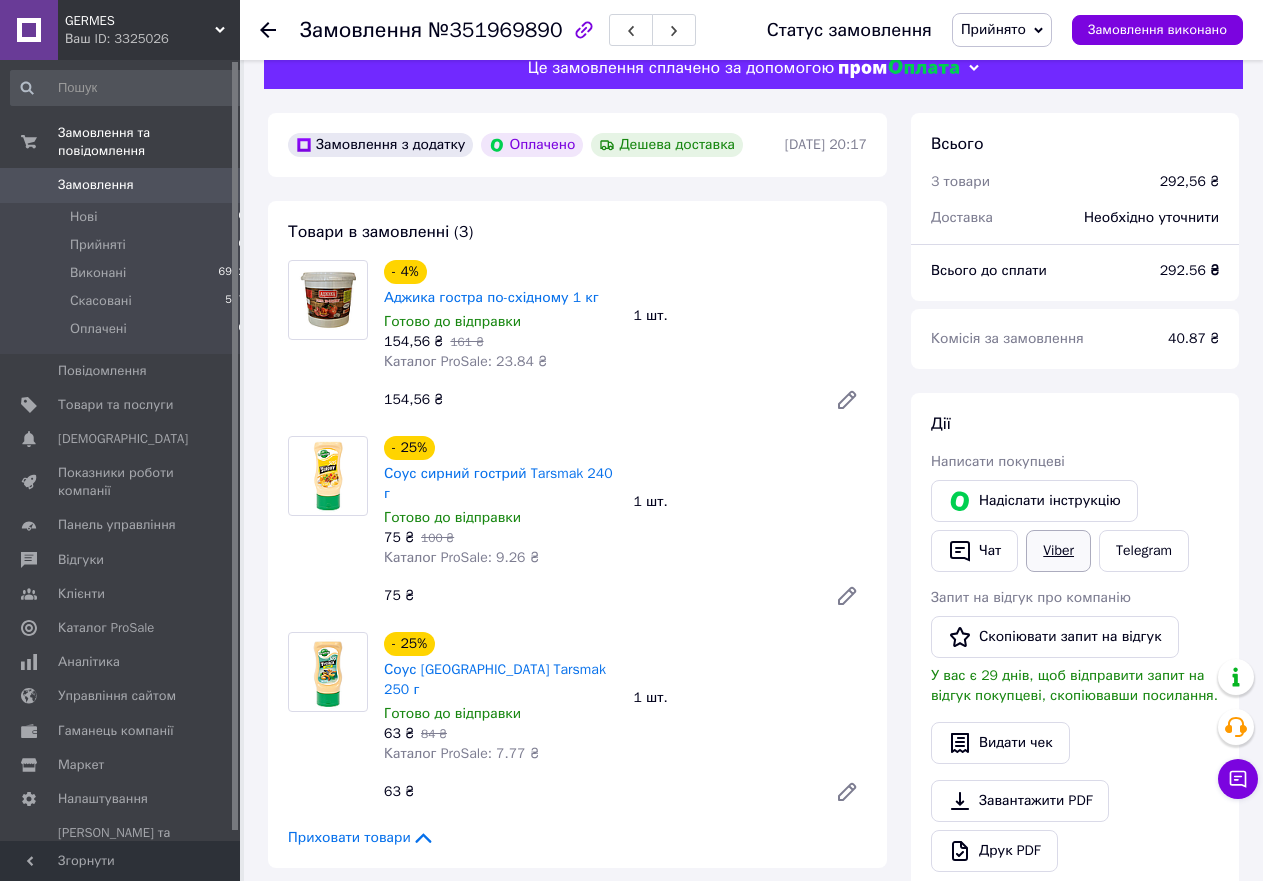 click on "Viber" at bounding box center (1058, 551) 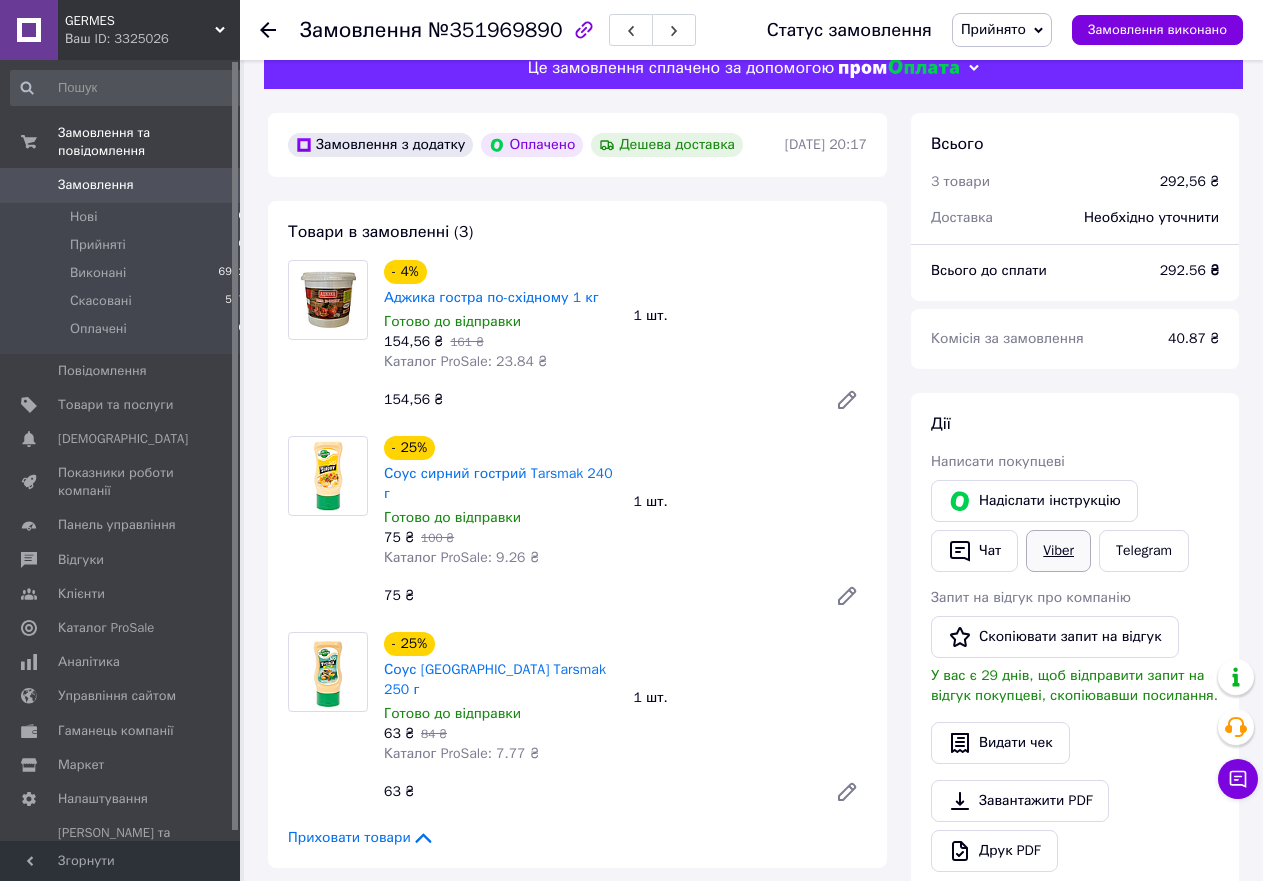 click on "Viber" at bounding box center [1058, 551] 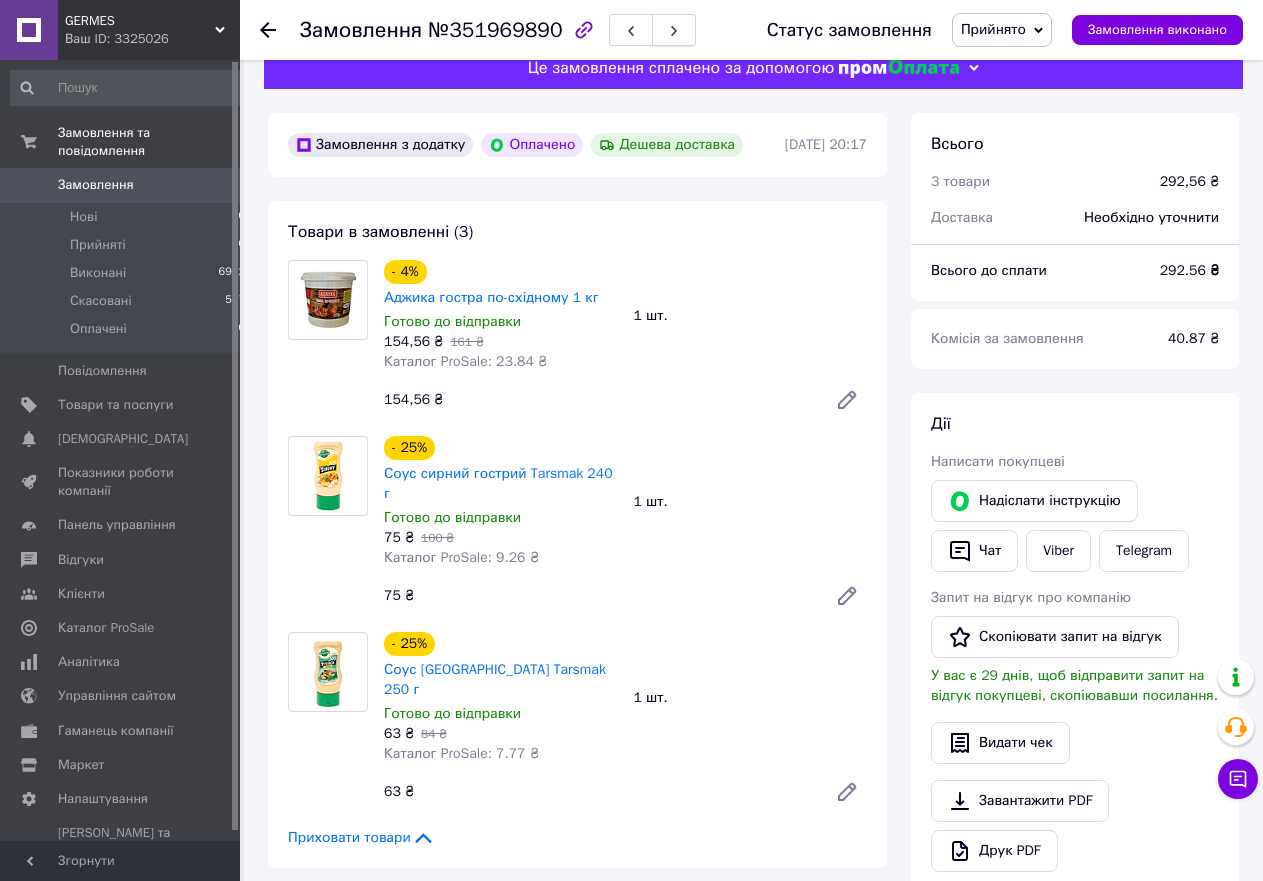 click 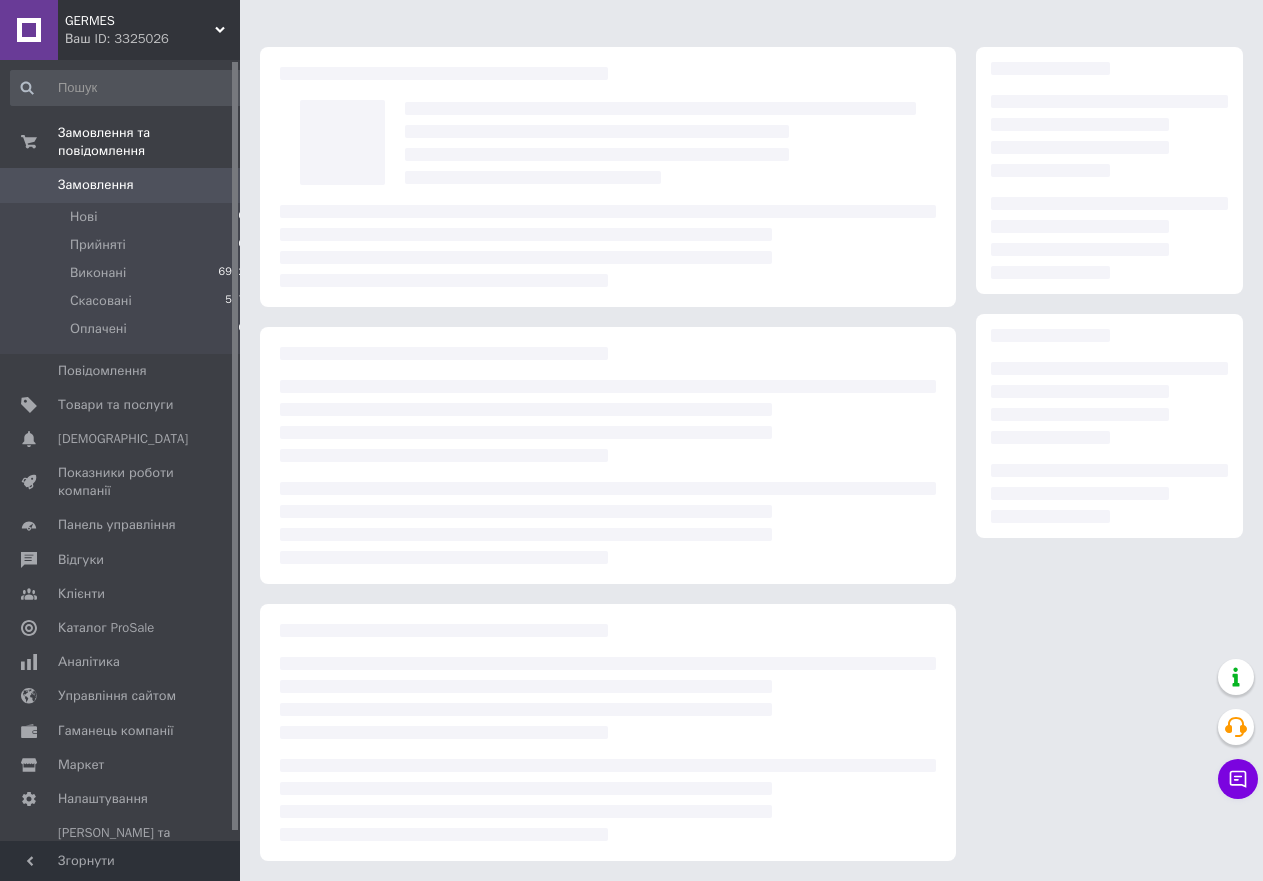 scroll, scrollTop: 4, scrollLeft: 0, axis: vertical 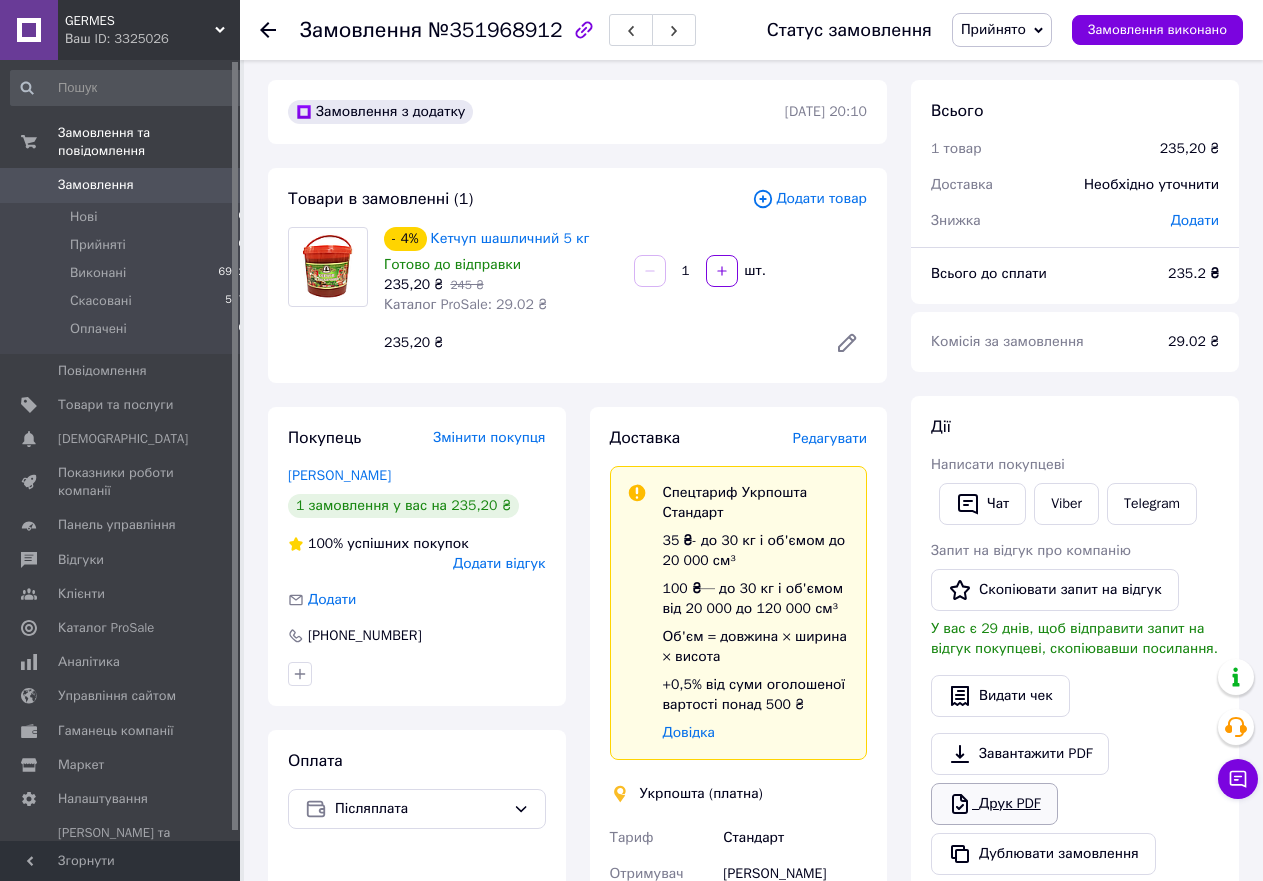click on "Друк PDF" at bounding box center (994, 804) 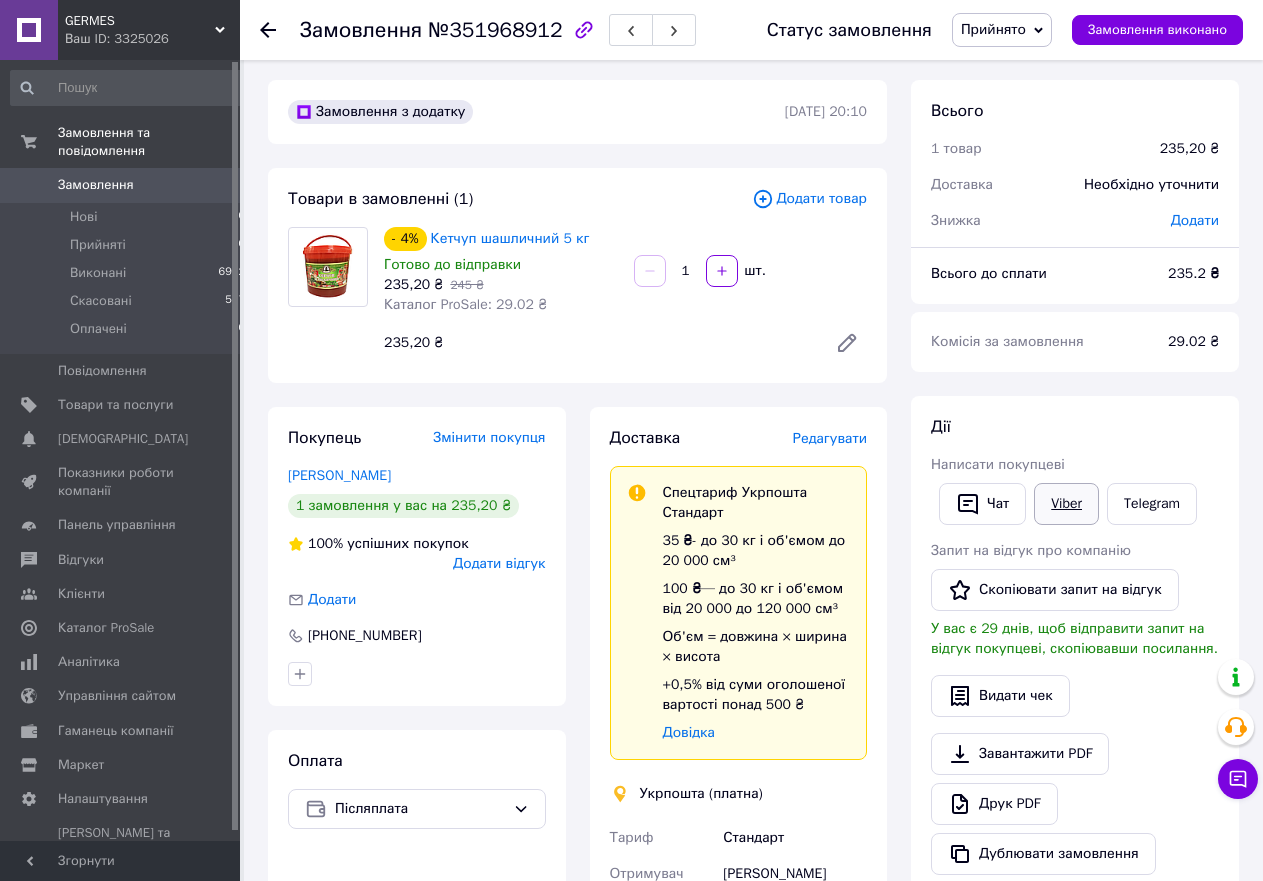 click on "Viber" at bounding box center [1066, 504] 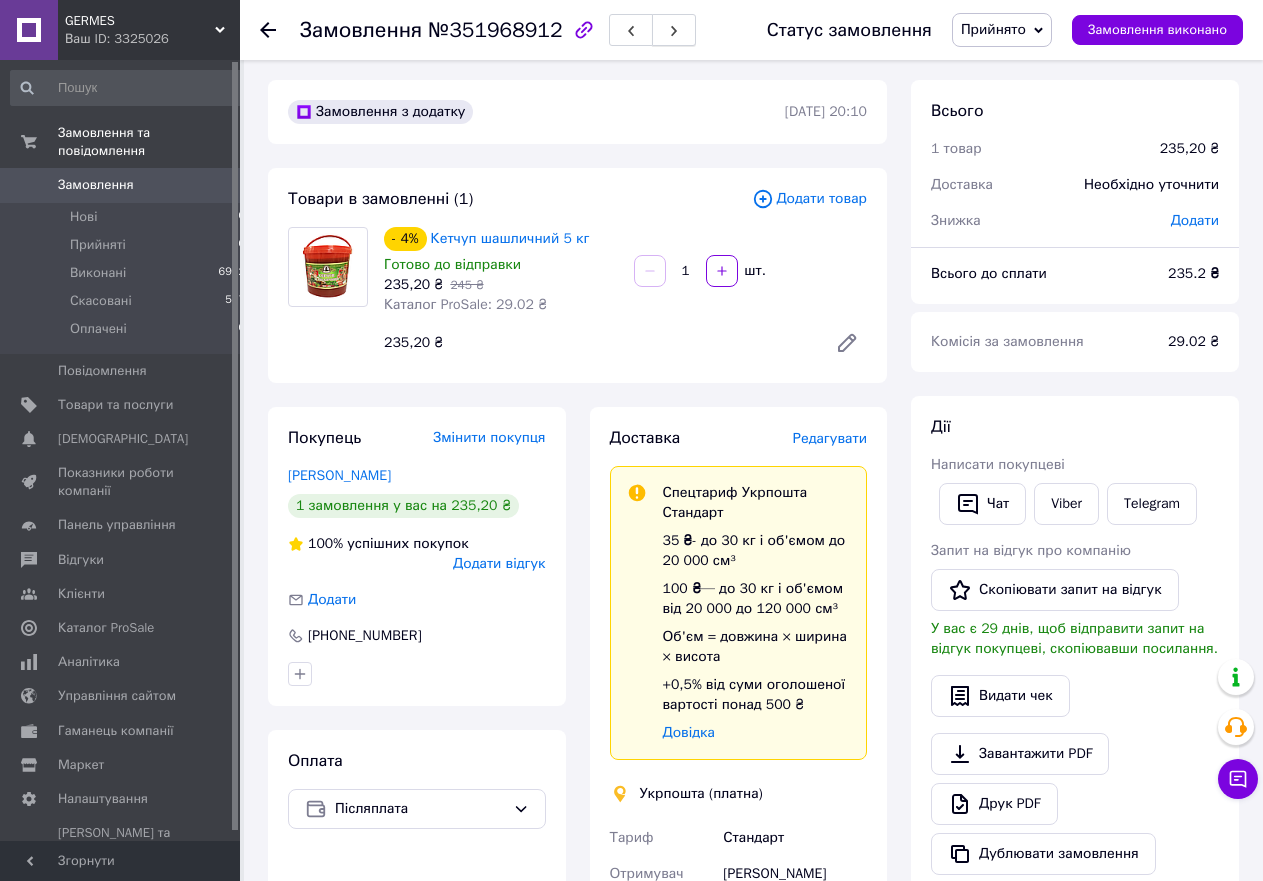 click at bounding box center [674, 30] 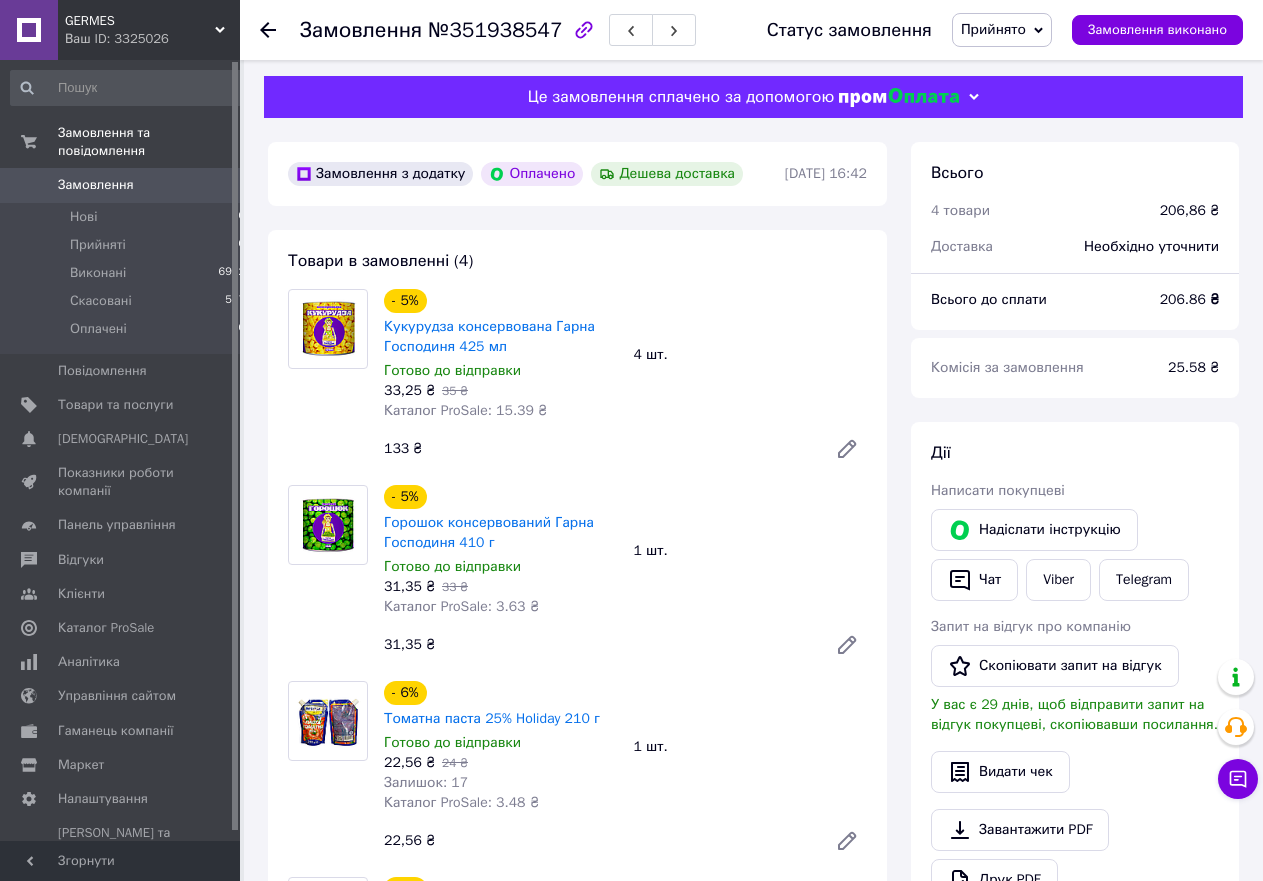 scroll, scrollTop: 832, scrollLeft: 0, axis: vertical 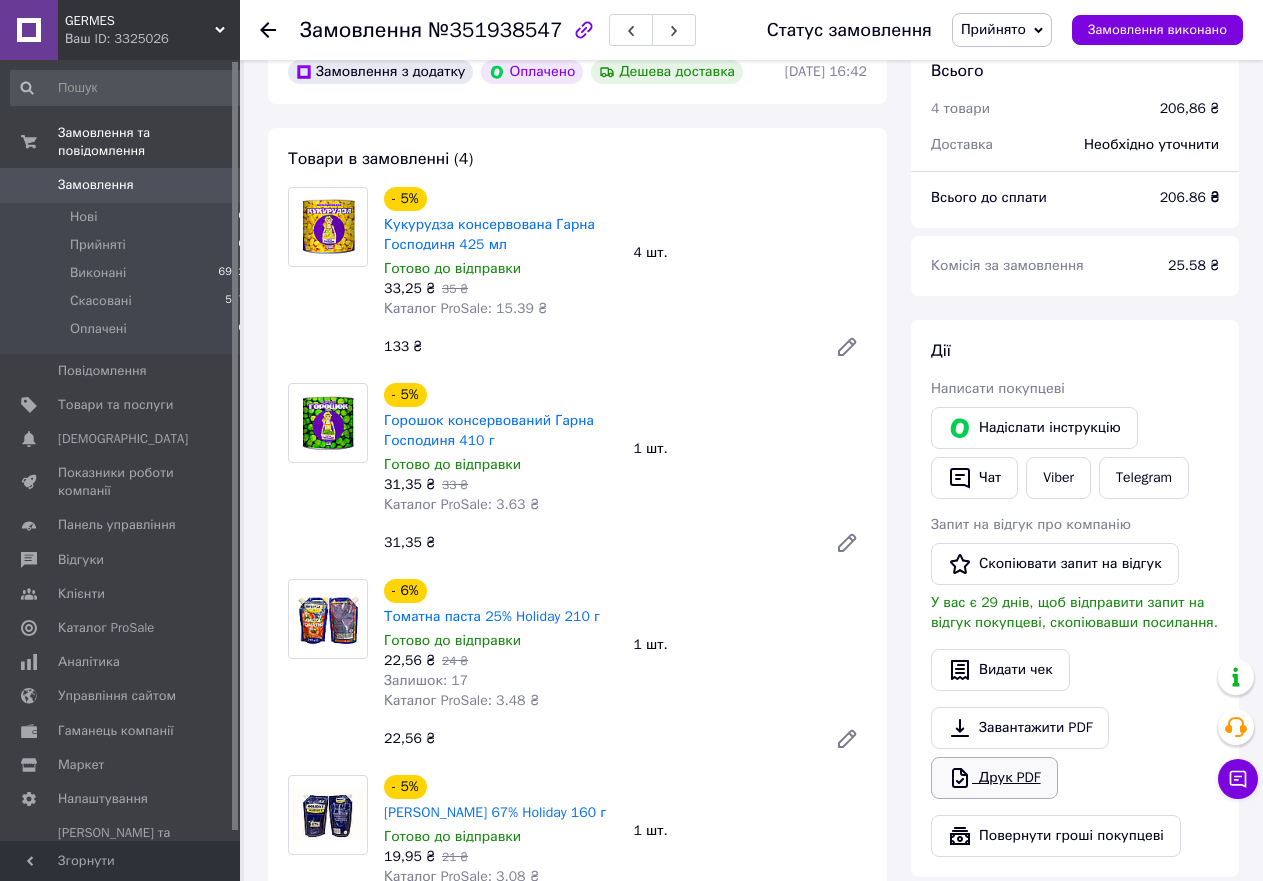click on "Друк PDF" at bounding box center (994, 778) 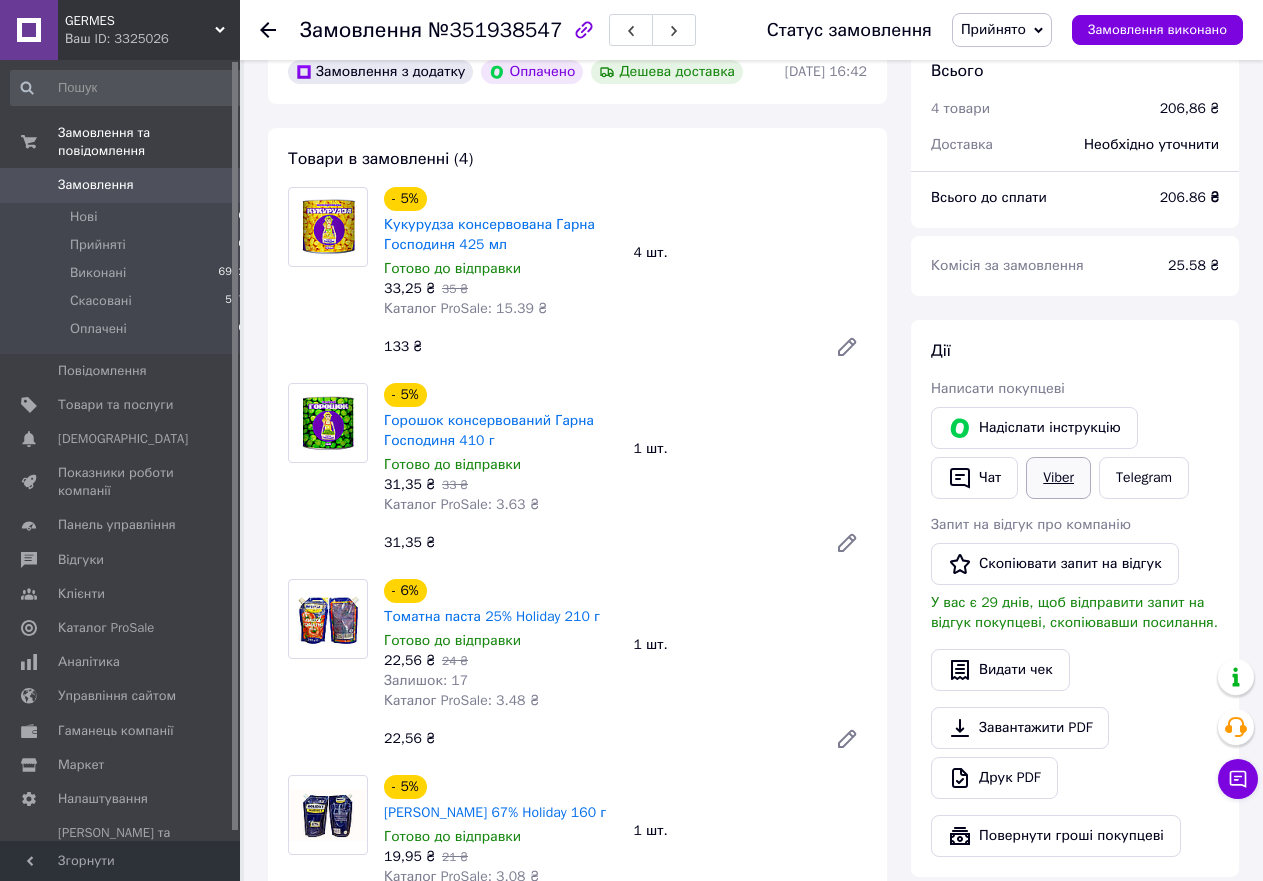 click on "Viber" at bounding box center [1058, 478] 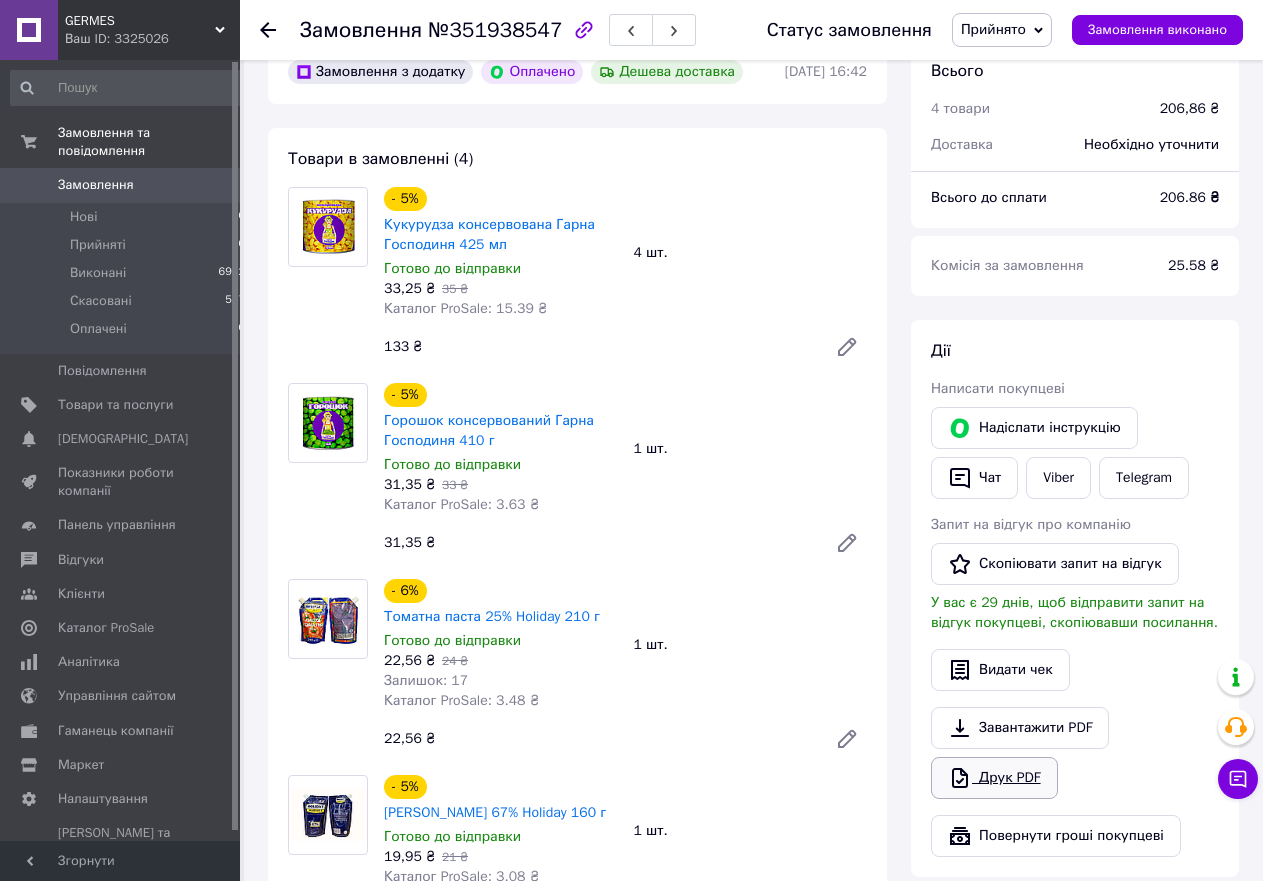 click on "Друк PDF" at bounding box center (994, 778) 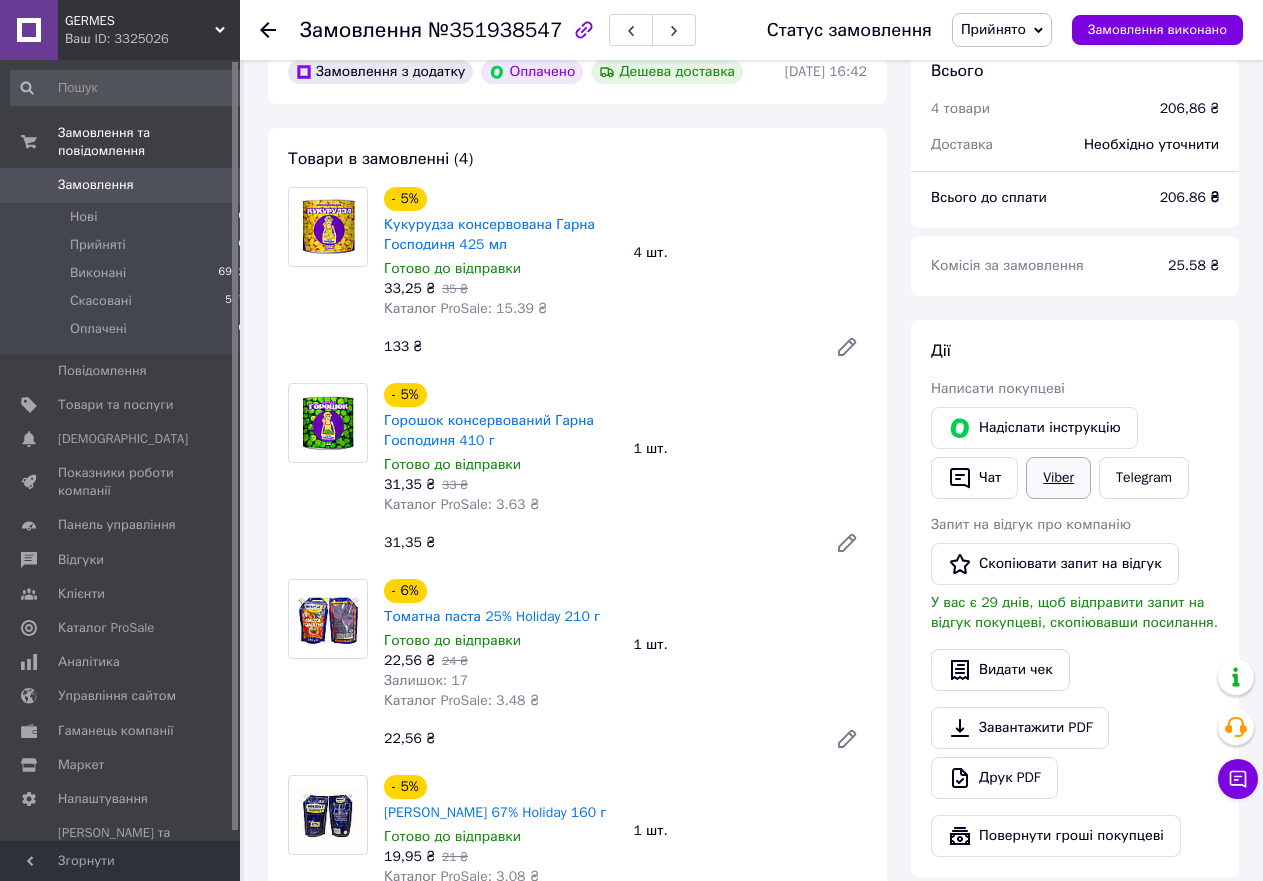 click on "Viber" at bounding box center [1058, 478] 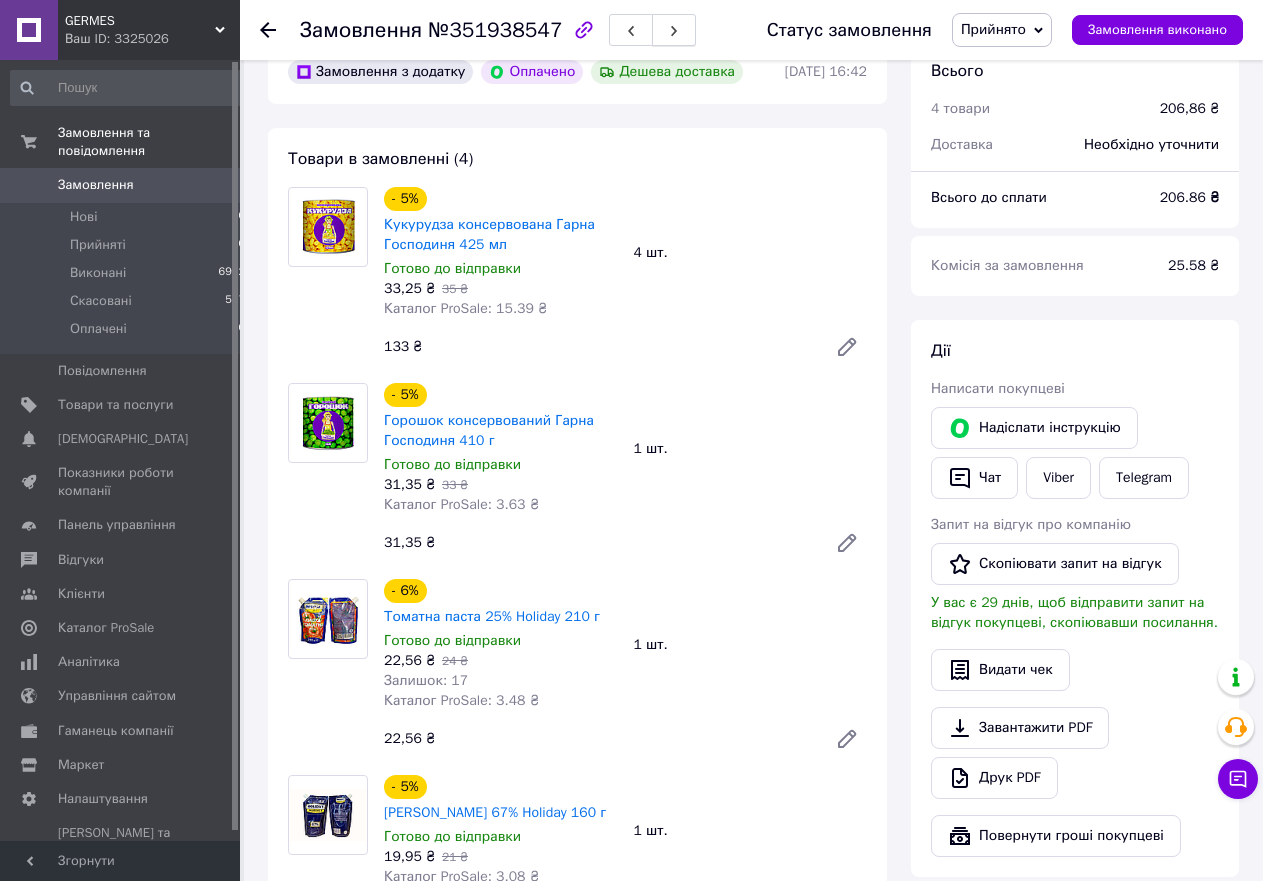click at bounding box center (674, 30) 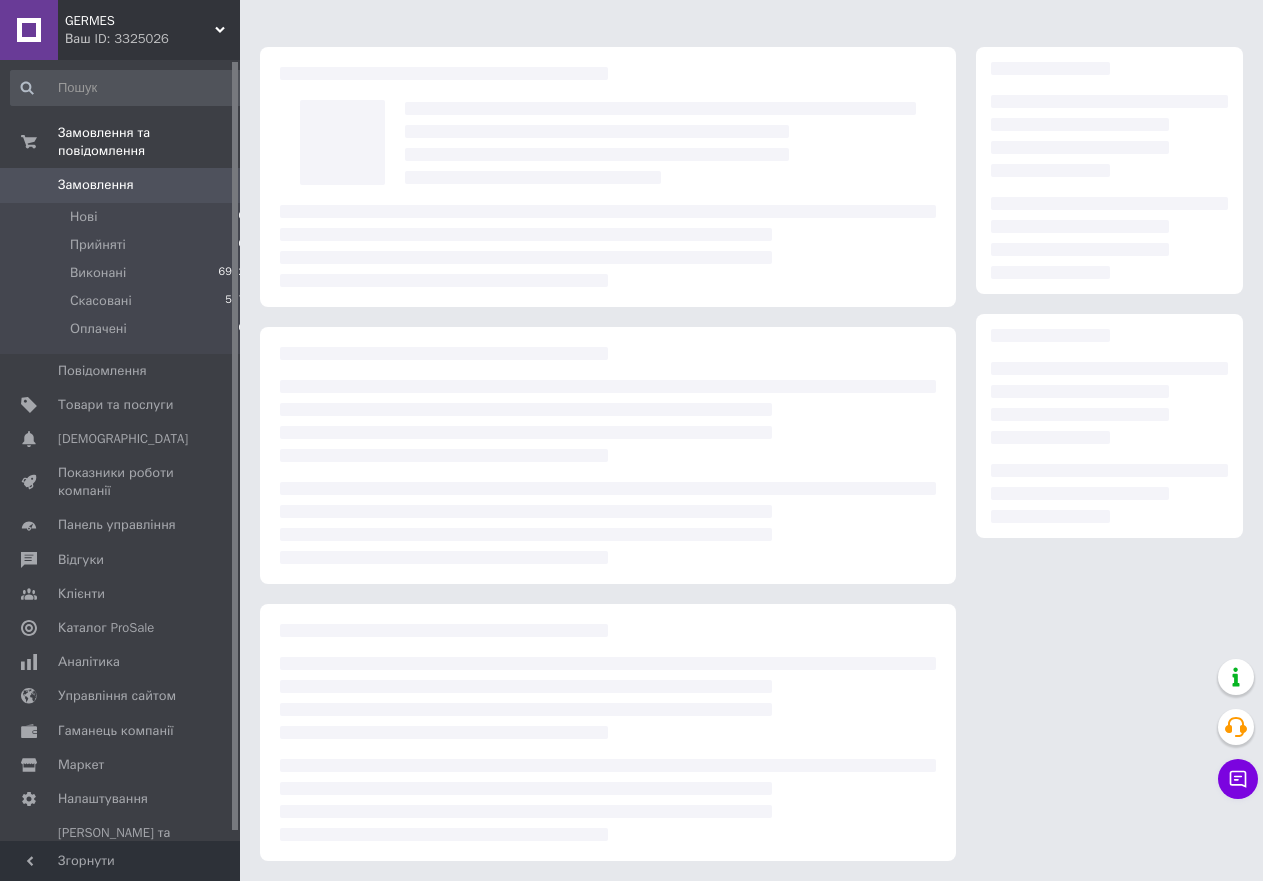 scroll, scrollTop: 33, scrollLeft: 0, axis: vertical 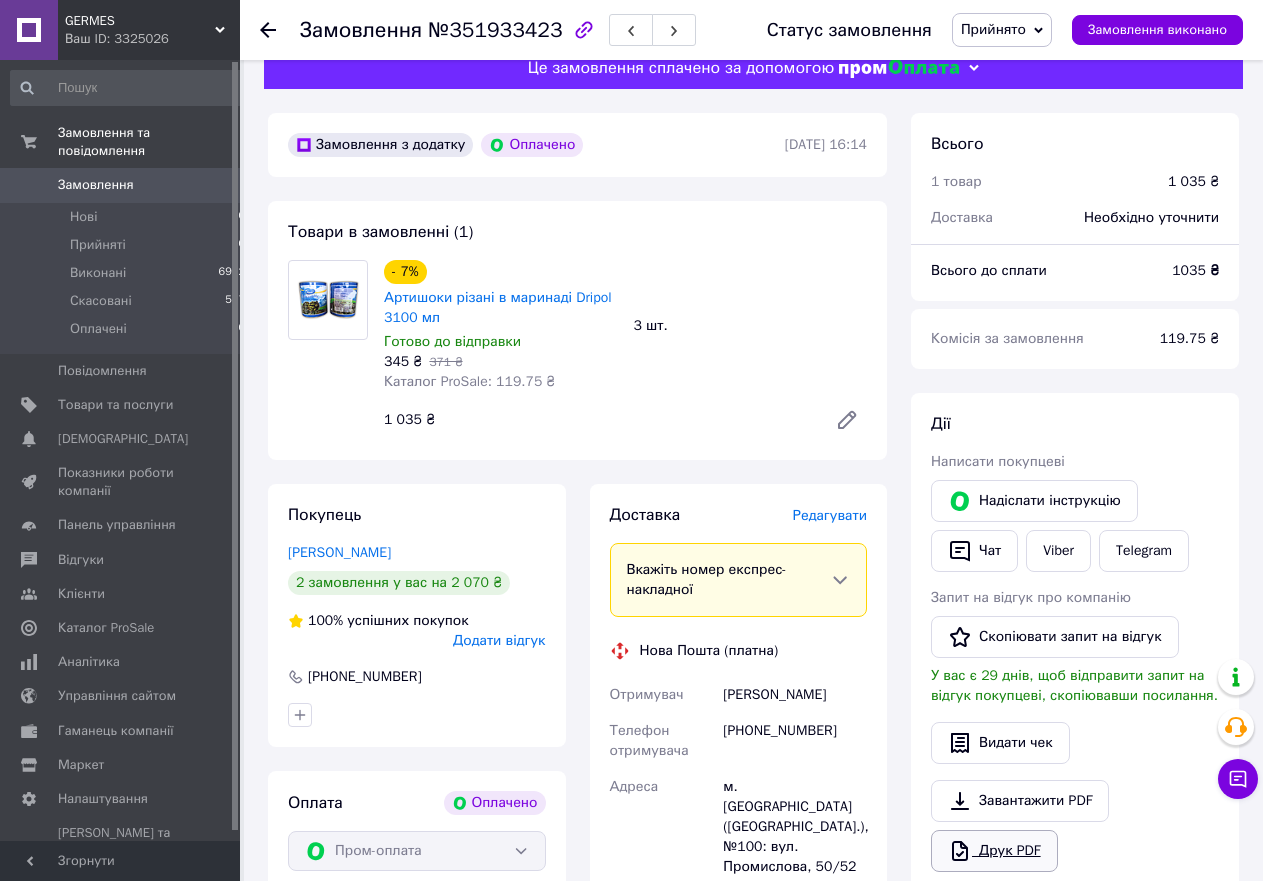 click on "Друк PDF" at bounding box center (994, 851) 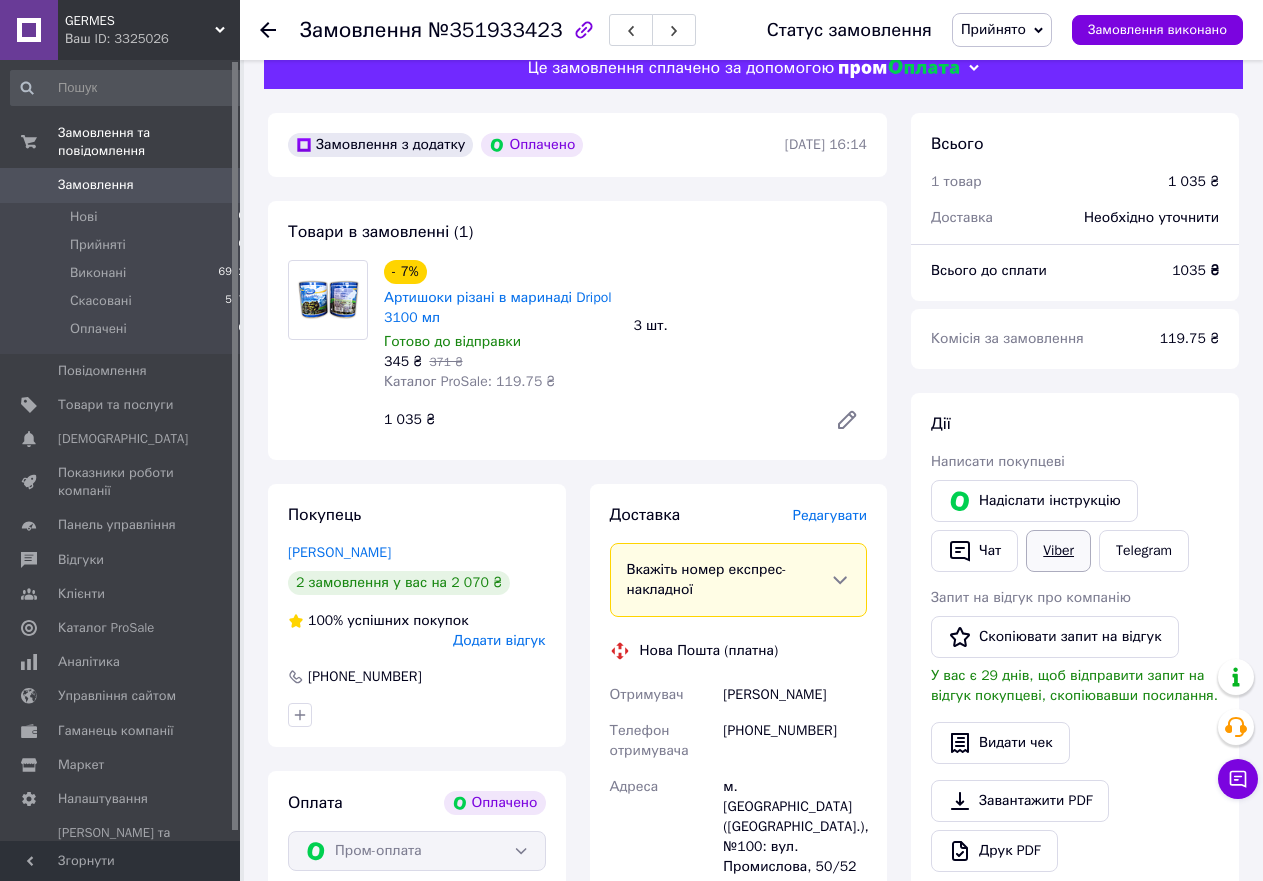 click on "Viber" at bounding box center (1058, 551) 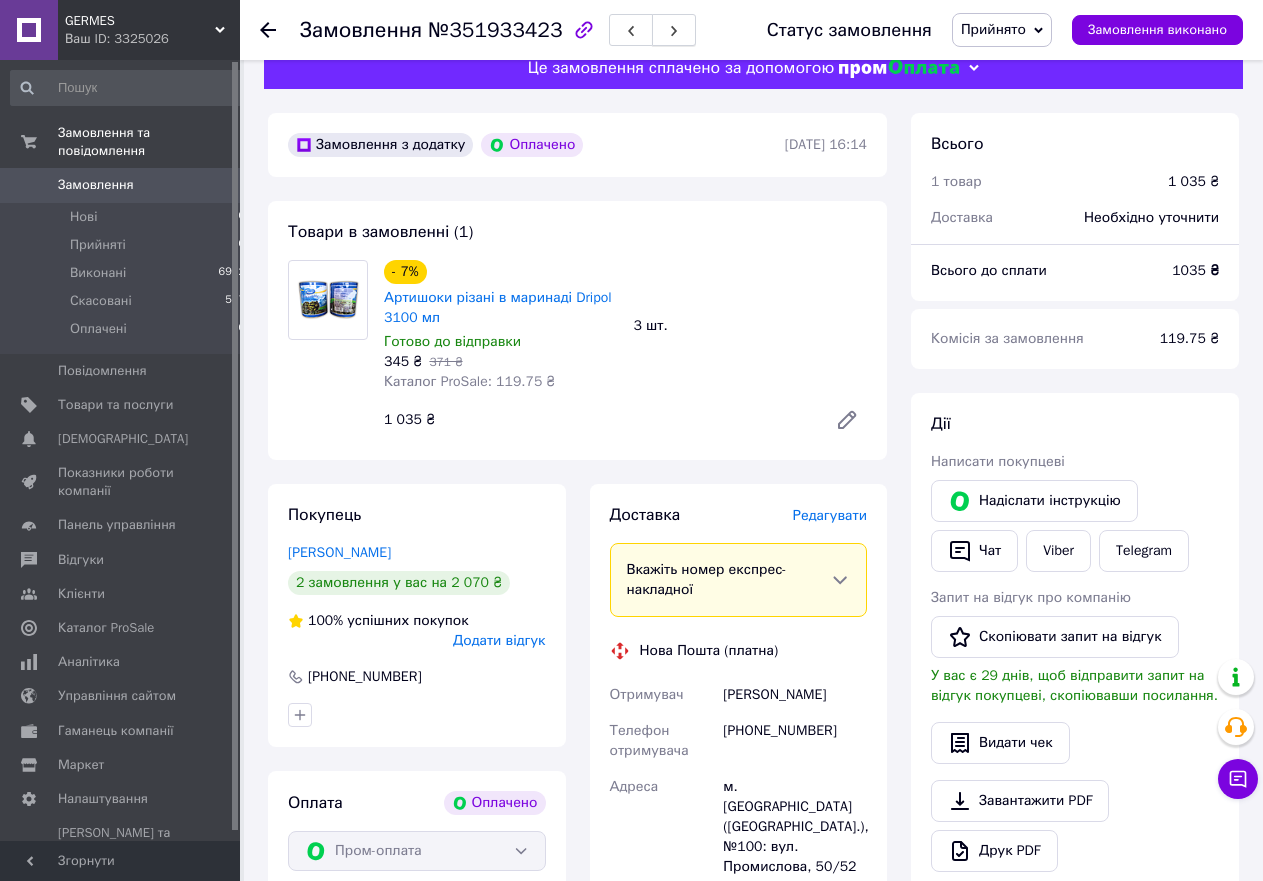click 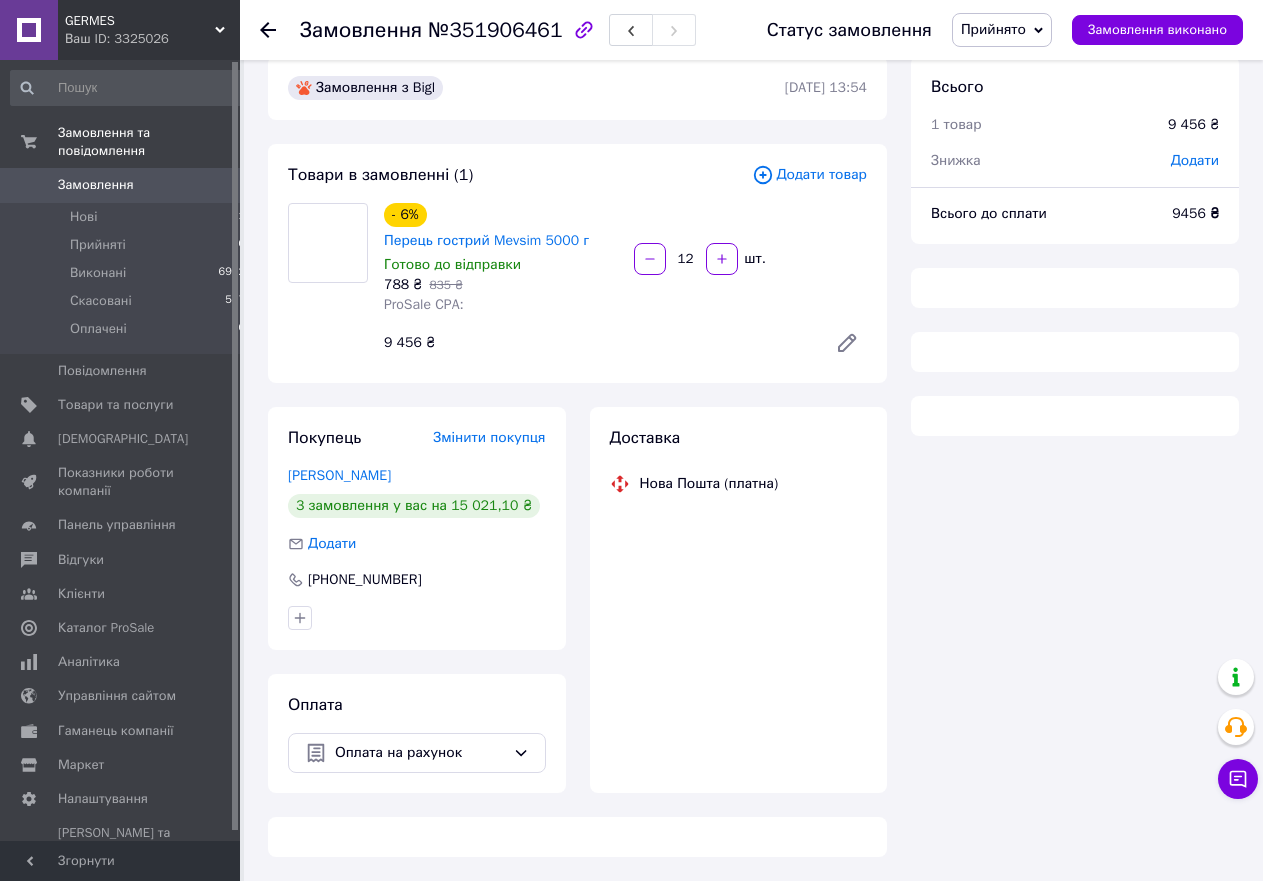 scroll, scrollTop: 28, scrollLeft: 0, axis: vertical 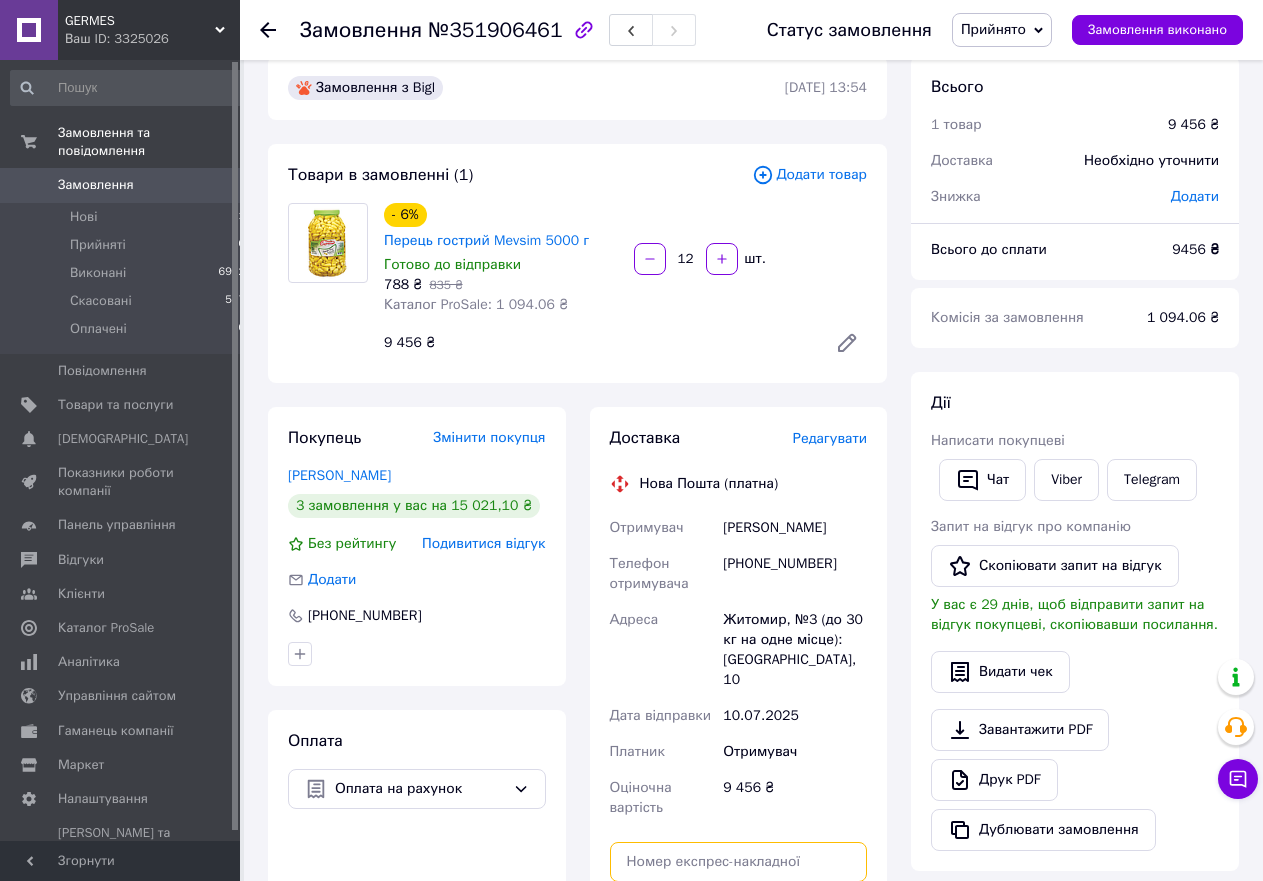 paste on "20451202294091" 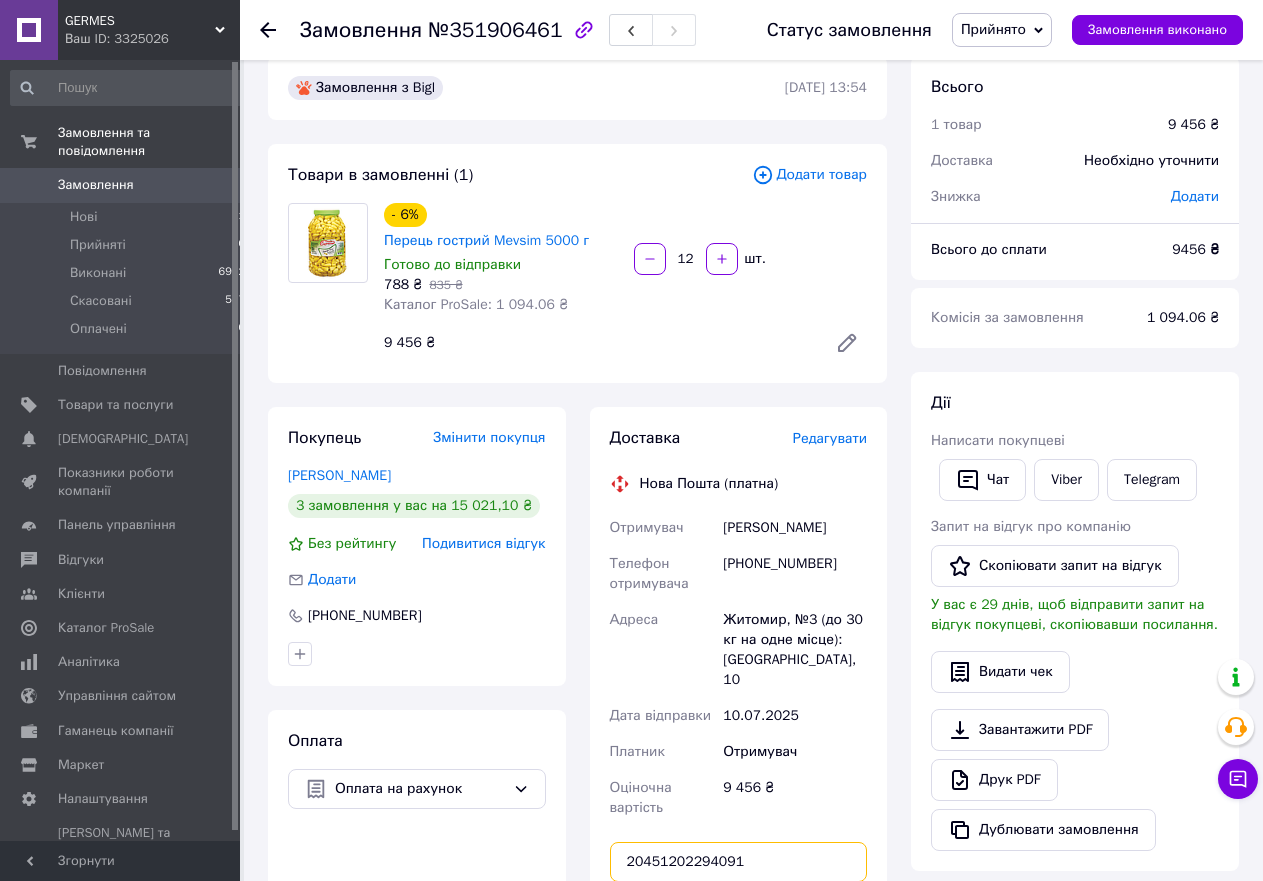 scroll, scrollTop: 506, scrollLeft: 0, axis: vertical 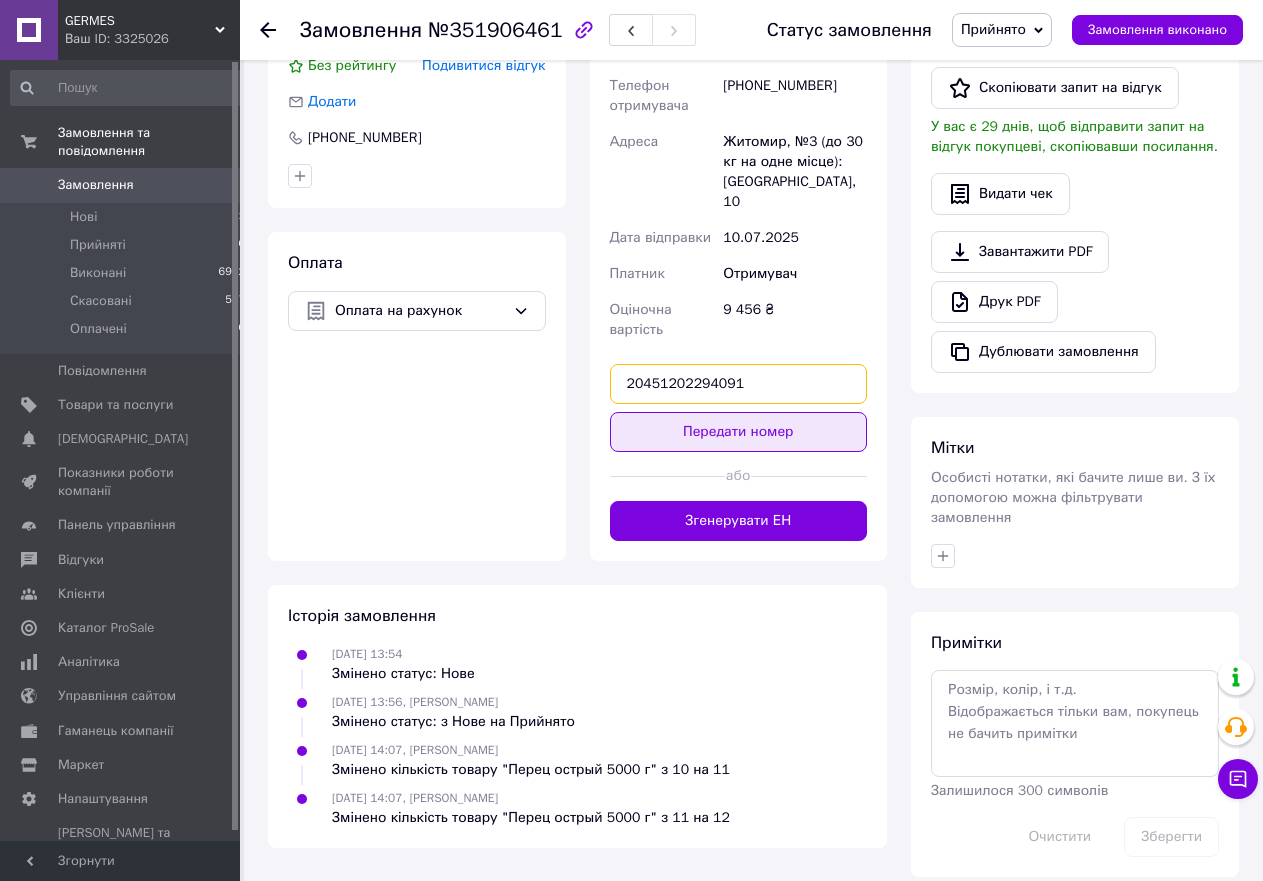 type on "20451202294091" 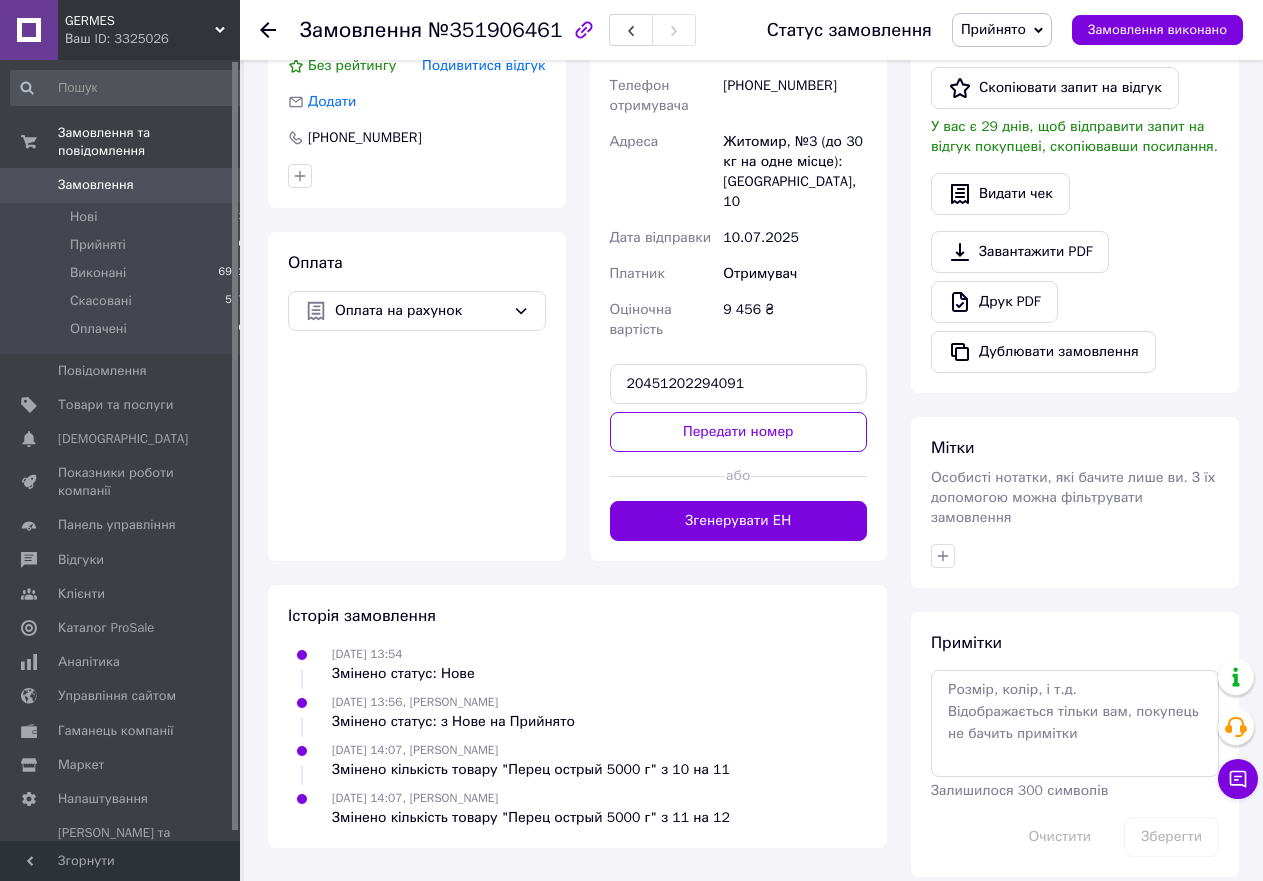 click on "Передати номер" at bounding box center (739, 432) 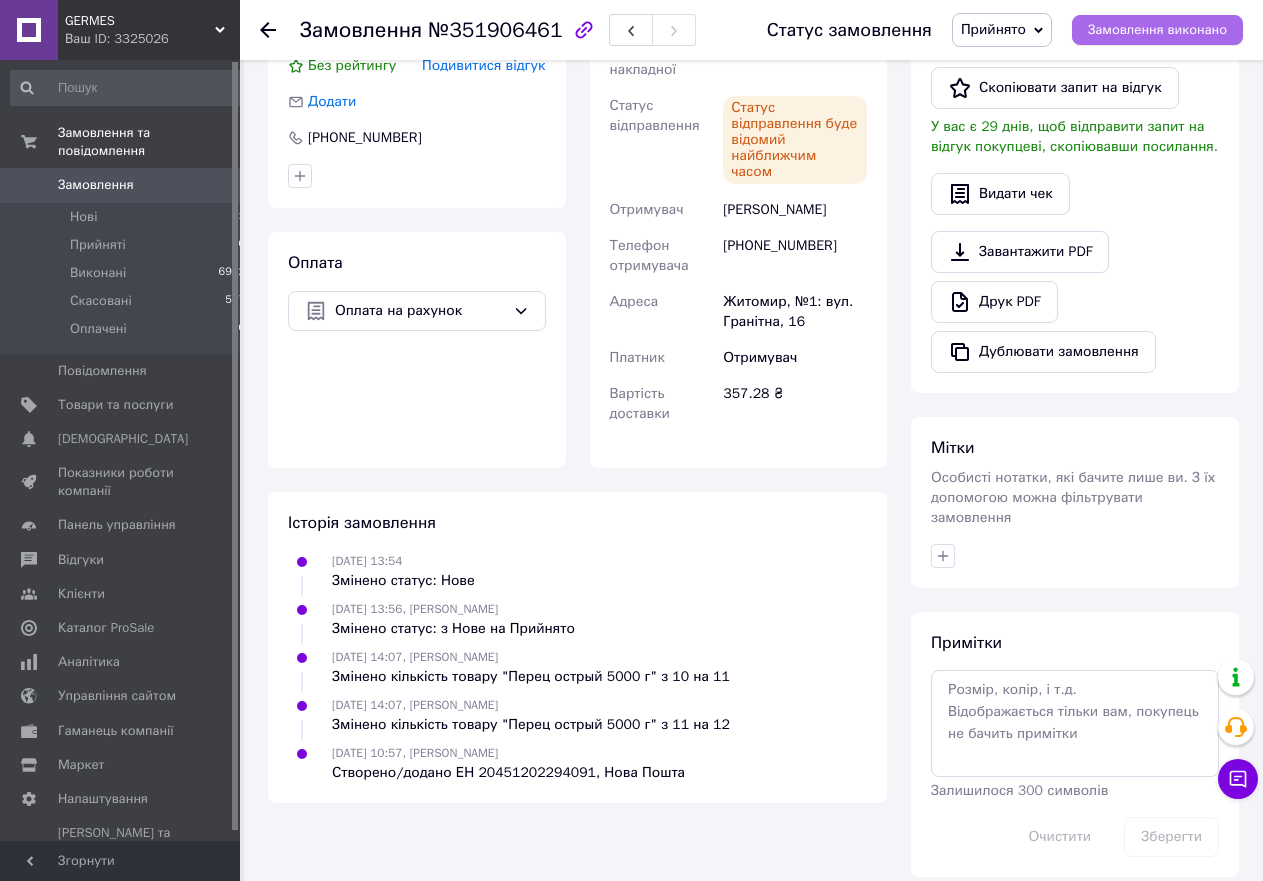 click on "Замовлення виконано" at bounding box center [1157, 30] 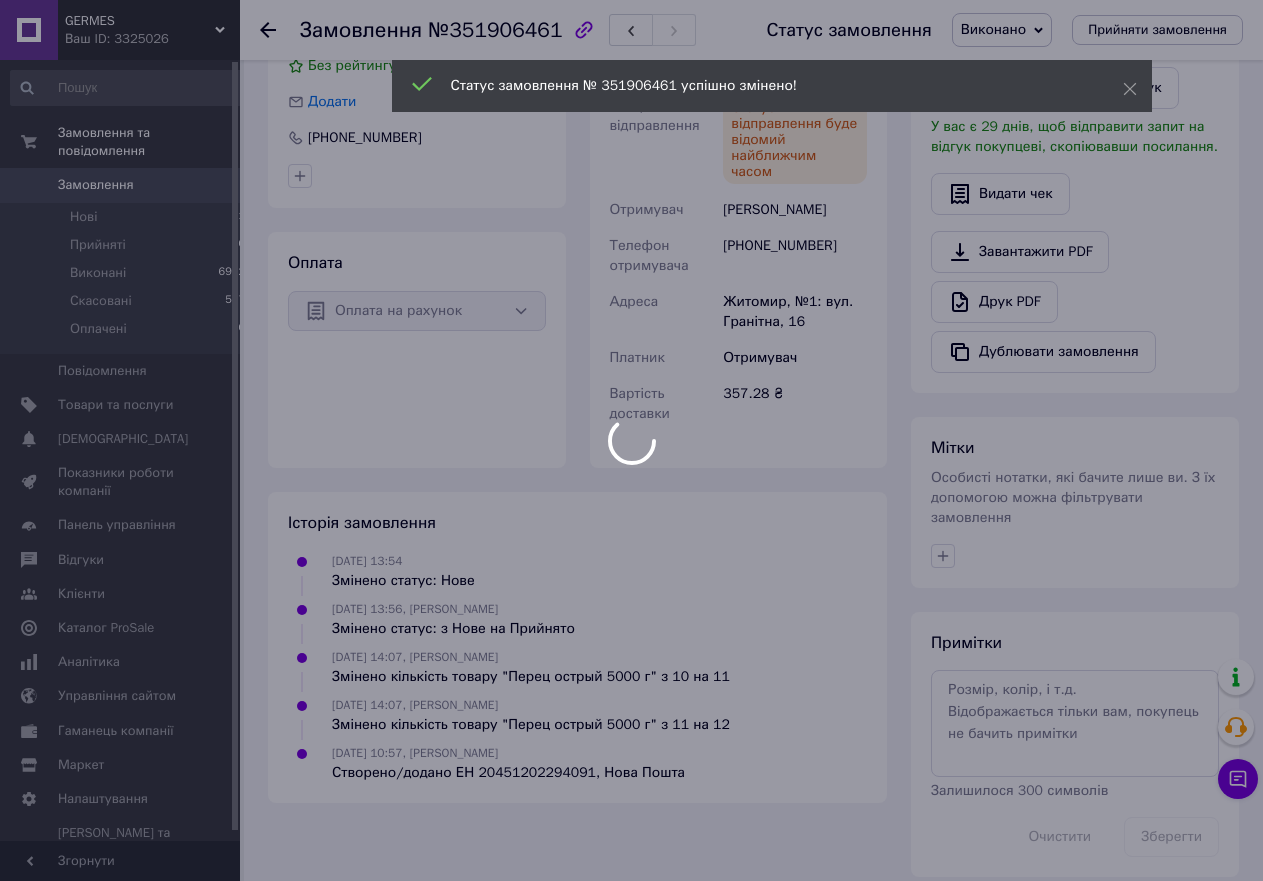 scroll, scrollTop: 0, scrollLeft: 0, axis: both 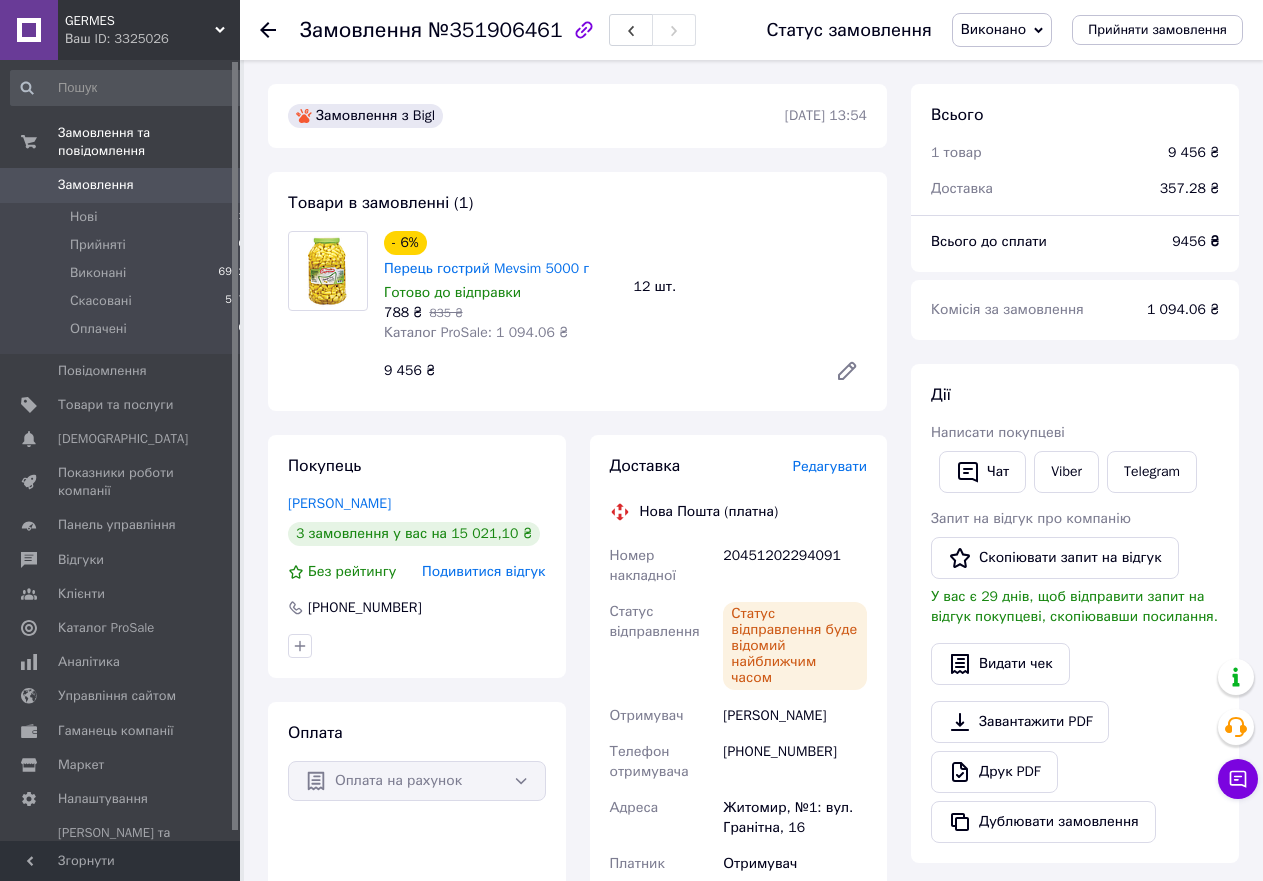click 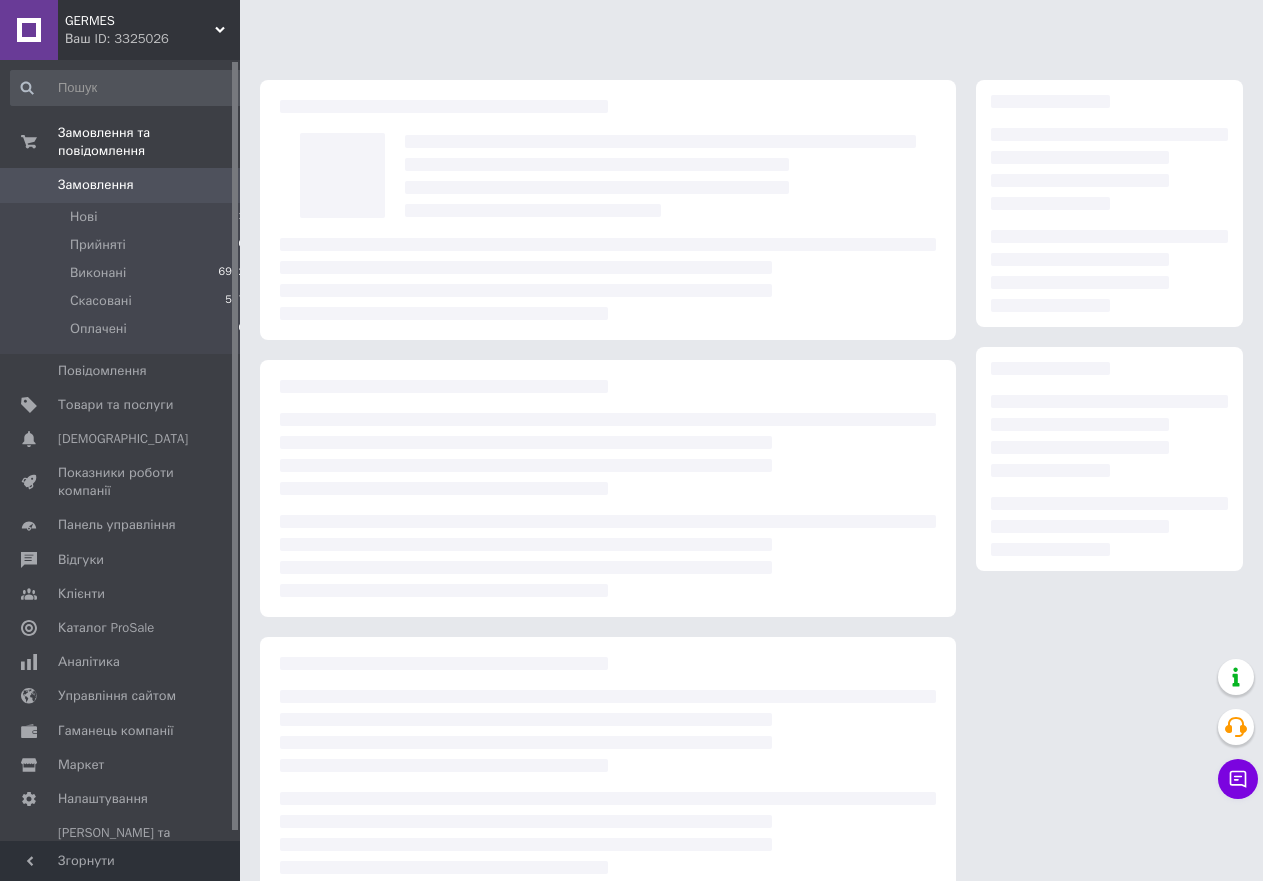 scroll, scrollTop: 33, scrollLeft: 0, axis: vertical 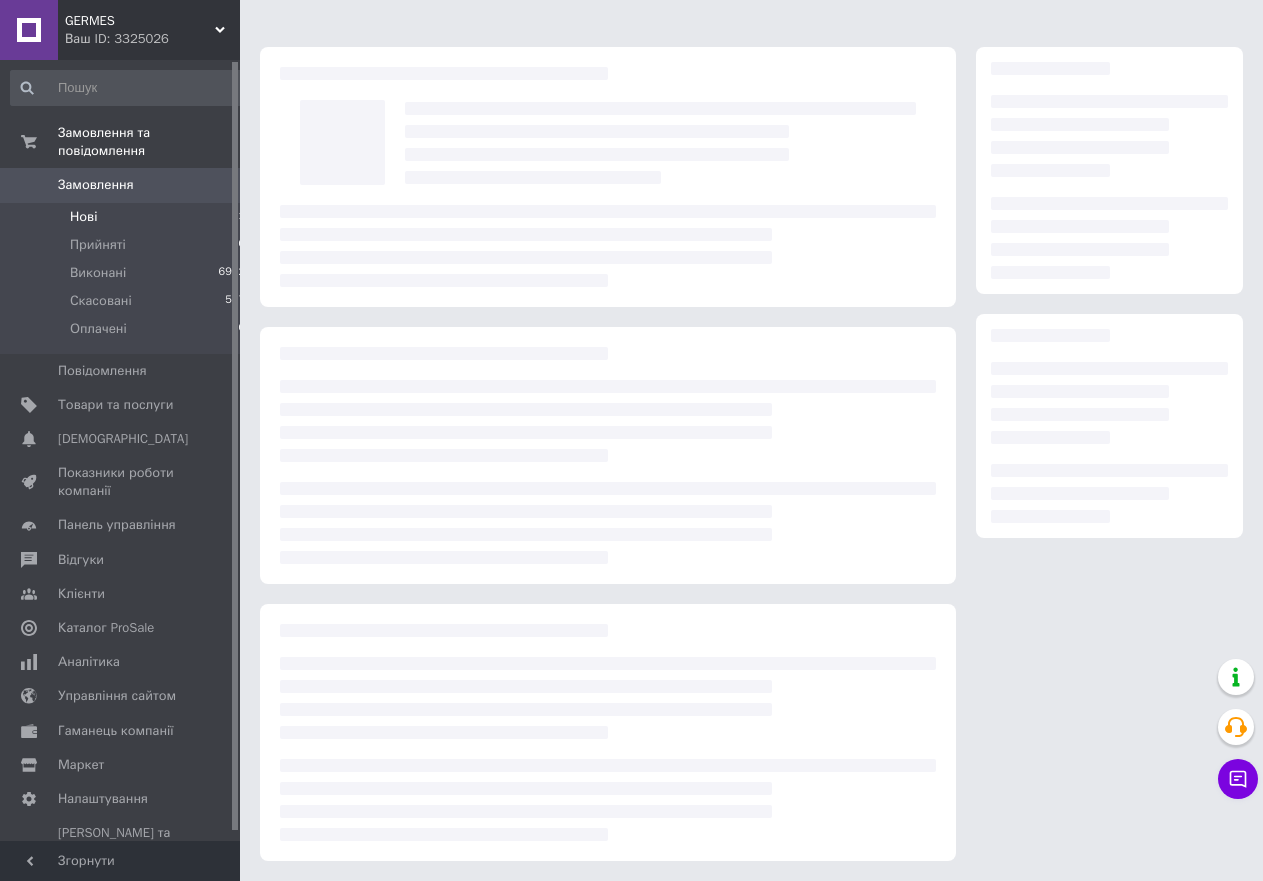 click on "Нові 1" at bounding box center [128, 217] 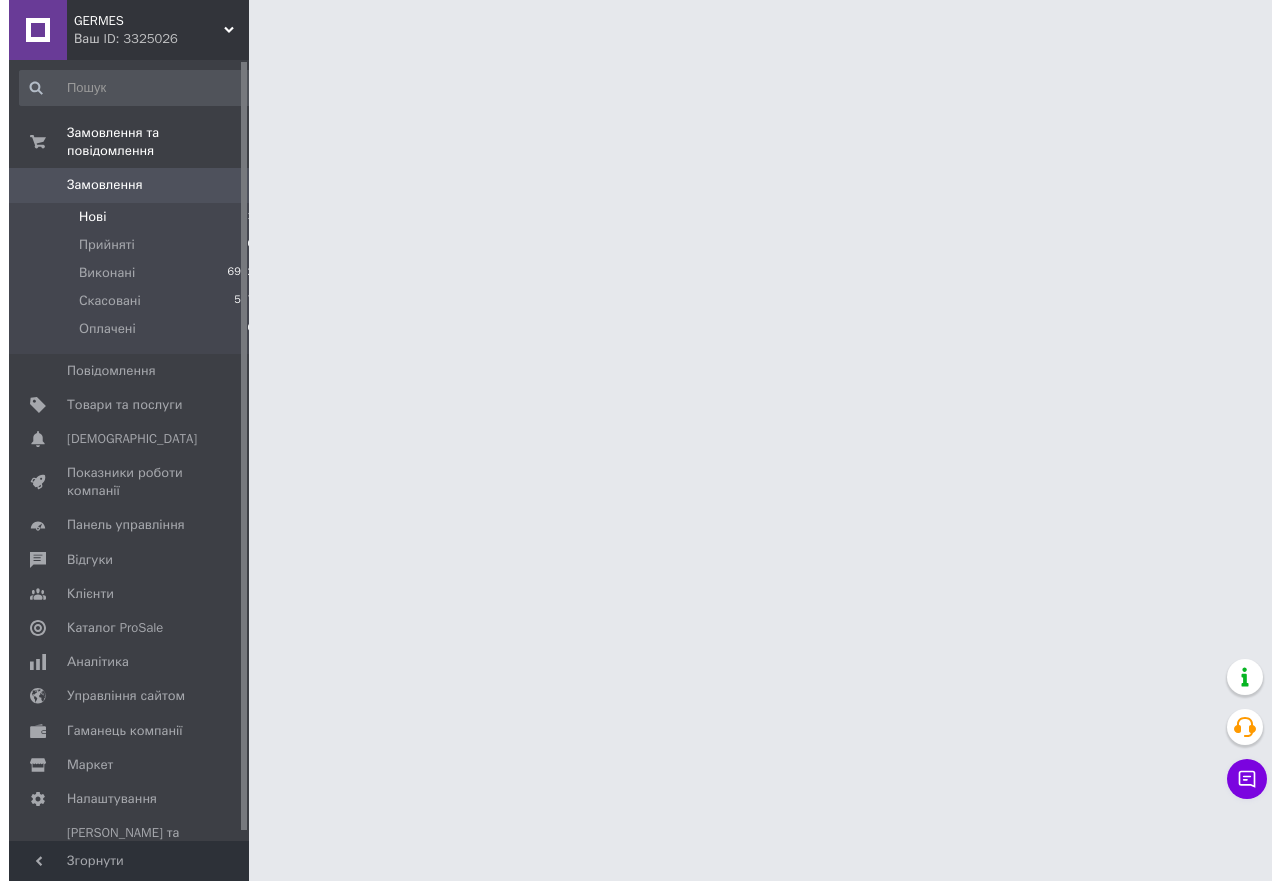 scroll, scrollTop: 0, scrollLeft: 0, axis: both 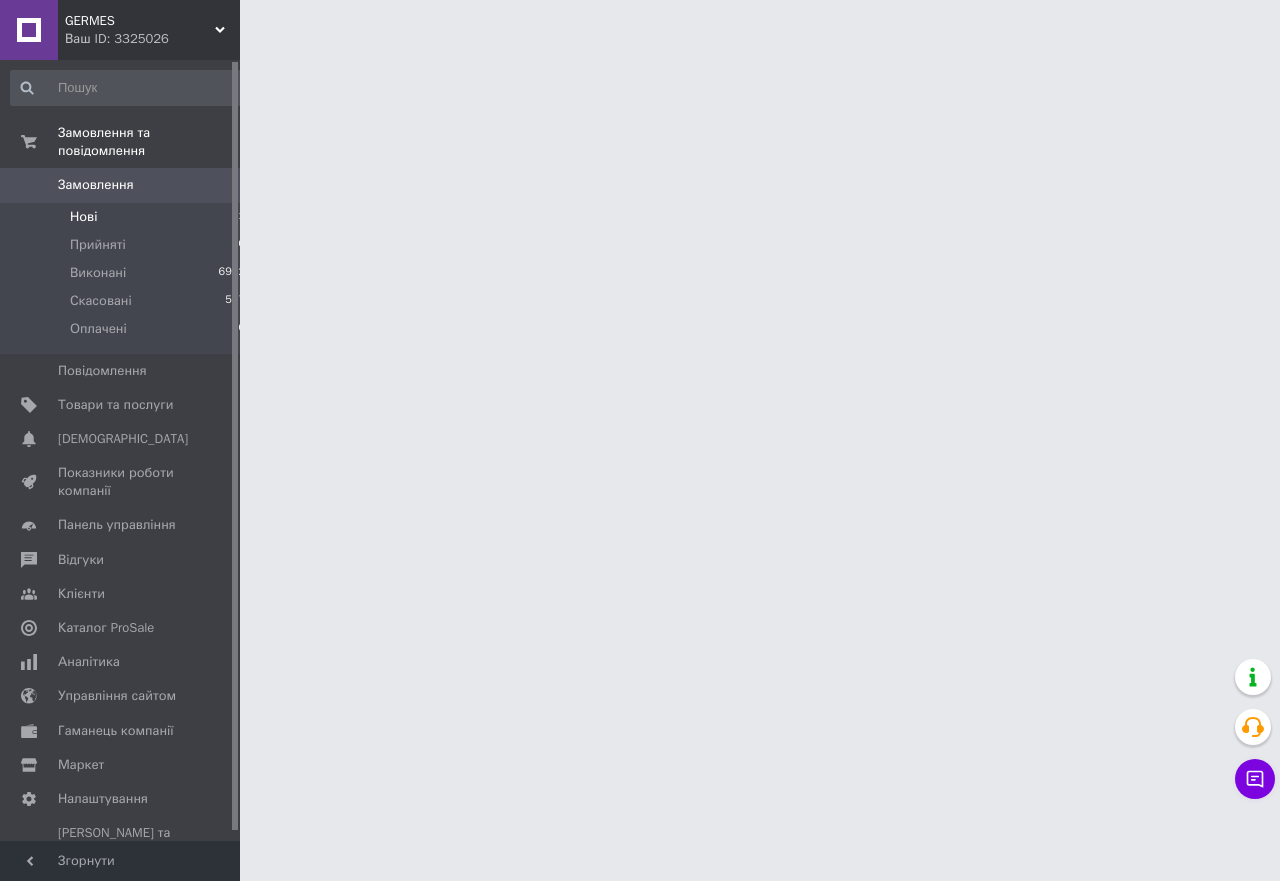 click on "Нові 1" at bounding box center [128, 217] 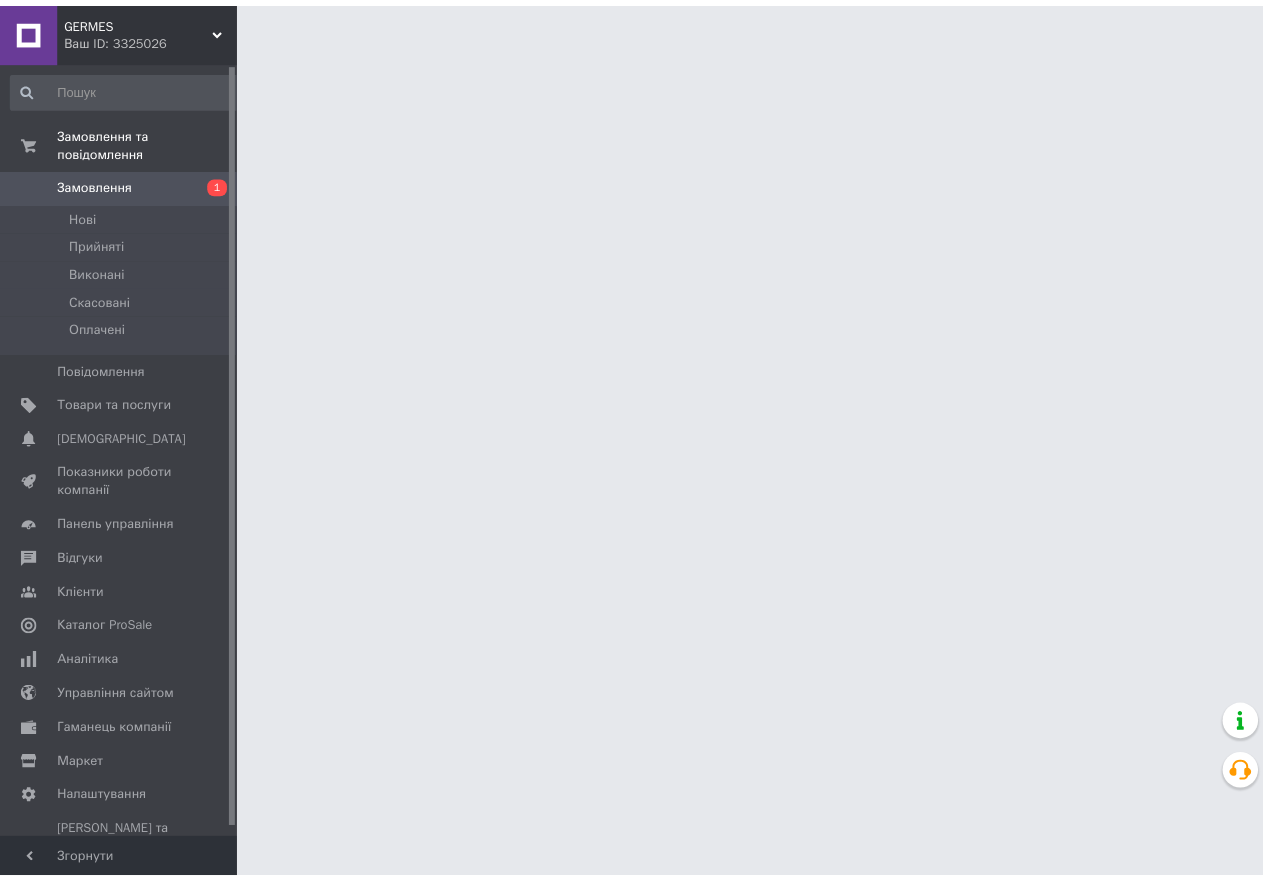 scroll, scrollTop: 0, scrollLeft: 0, axis: both 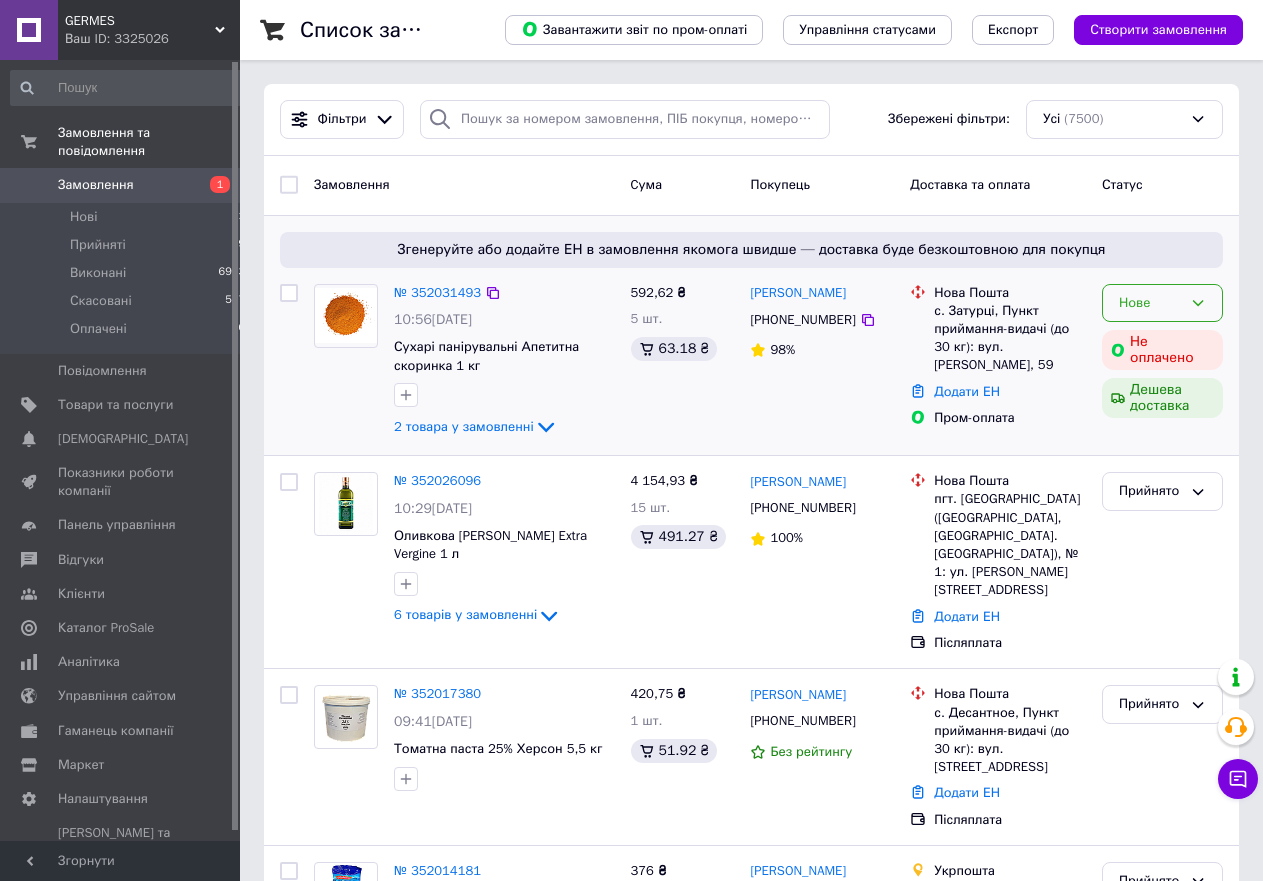 click on "Нове" at bounding box center [1150, 303] 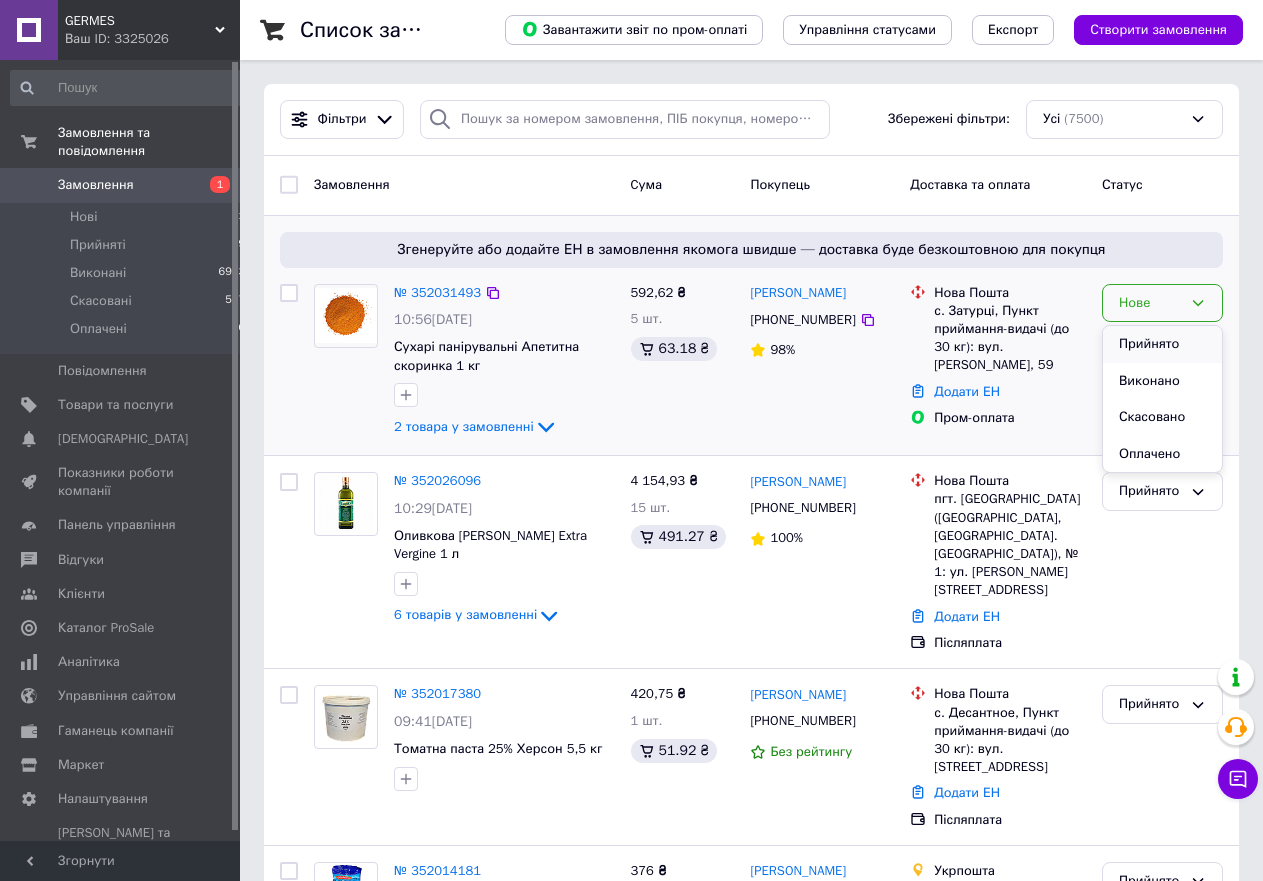 click on "Прийнято" at bounding box center (1162, 344) 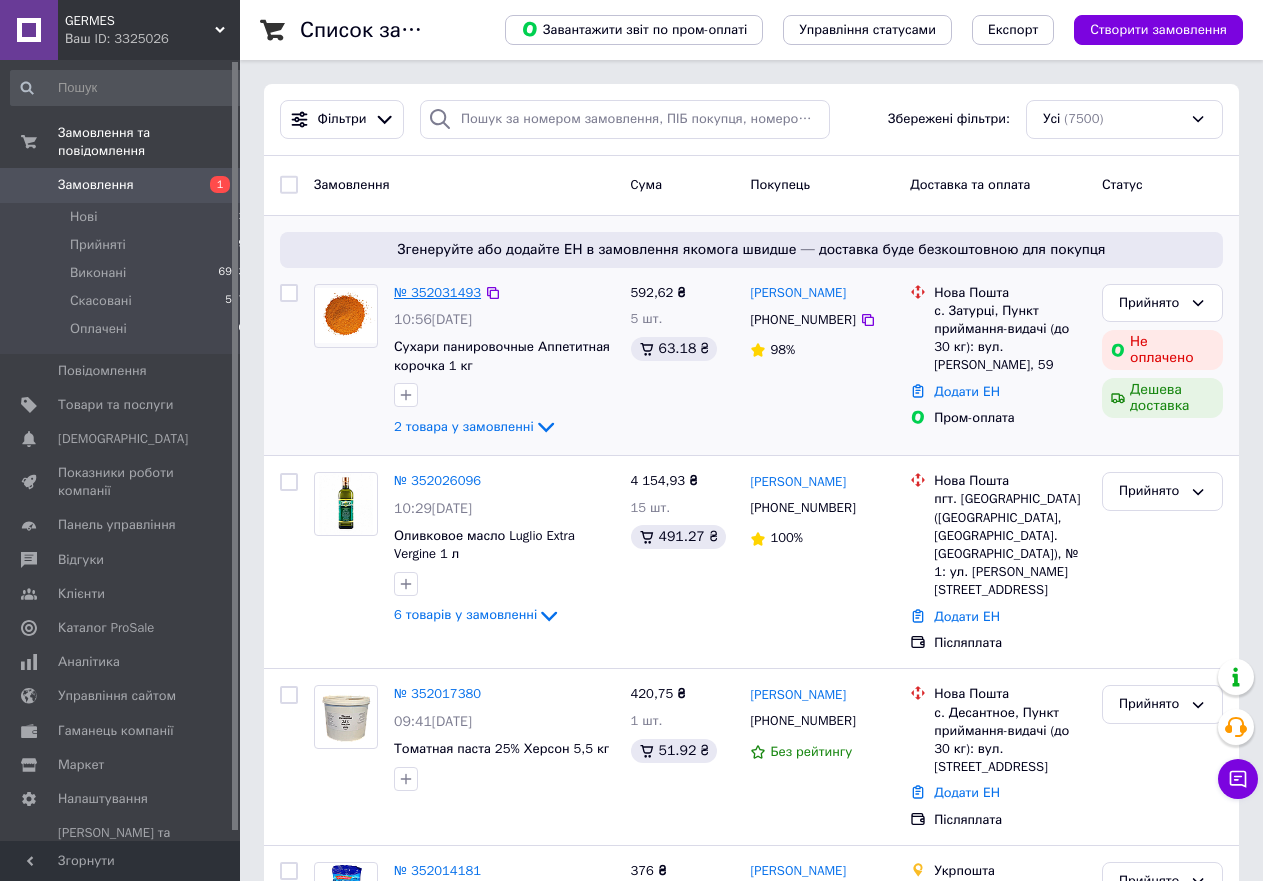 click on "№ 352031493" at bounding box center [437, 292] 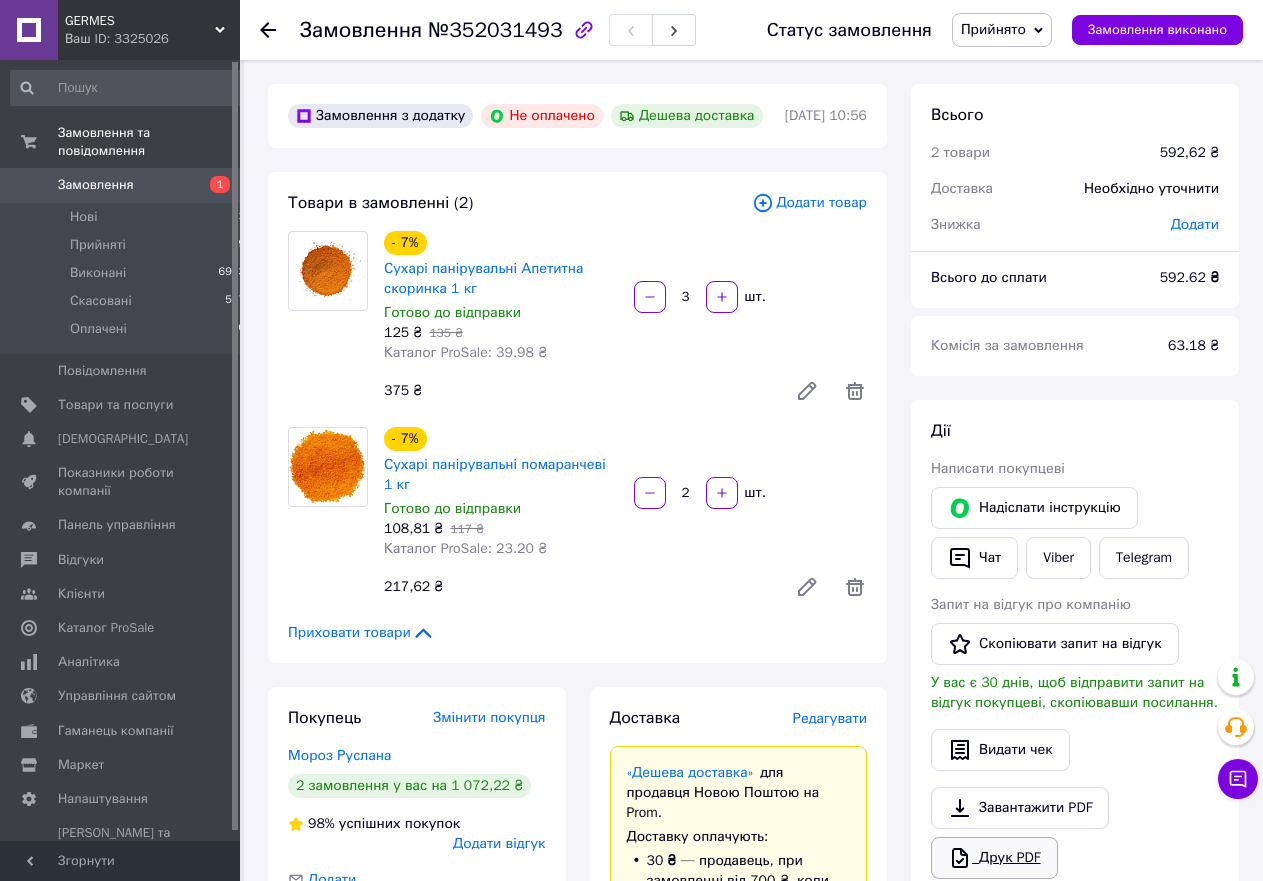 click on "Друк PDF" at bounding box center (994, 858) 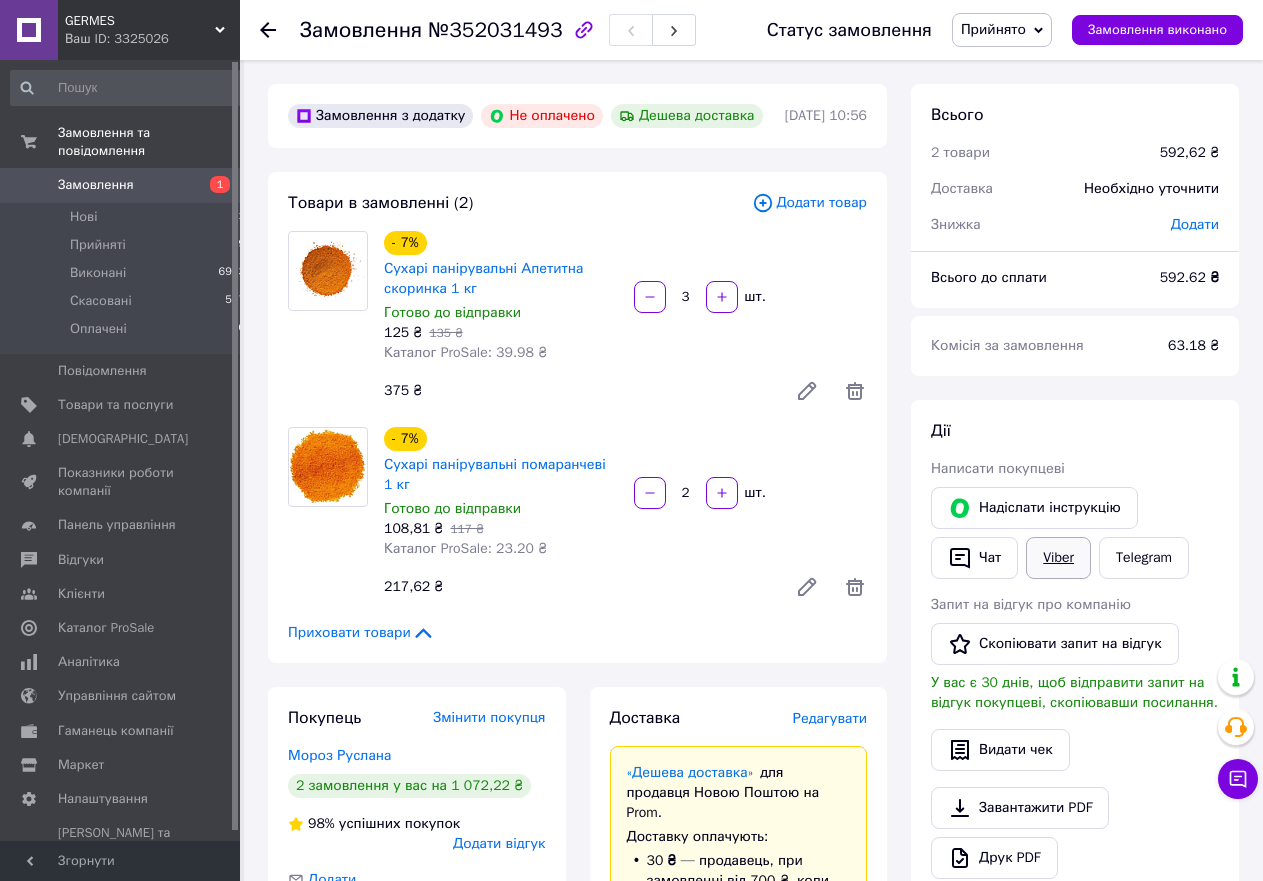 click on "Viber" at bounding box center (1058, 558) 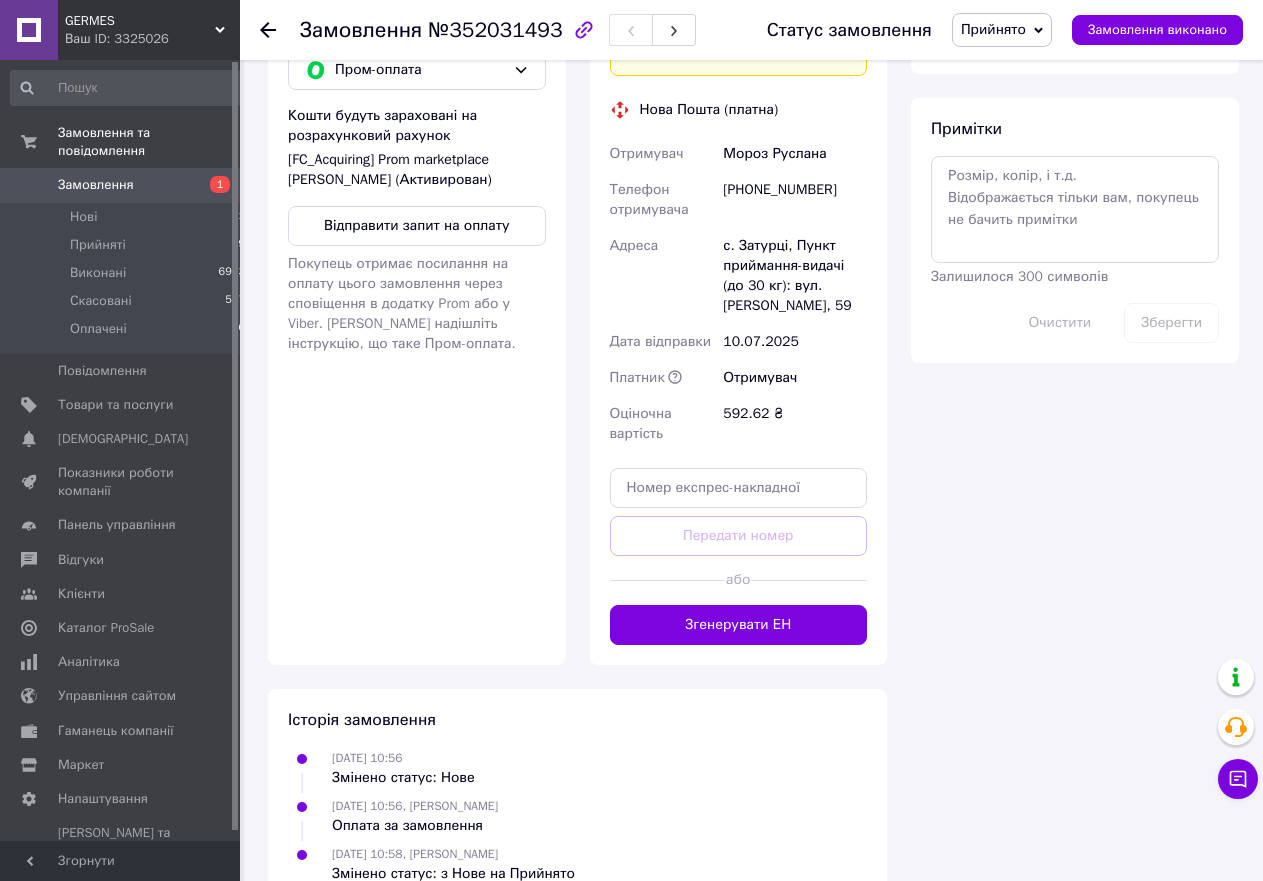 scroll, scrollTop: 1047, scrollLeft: 0, axis: vertical 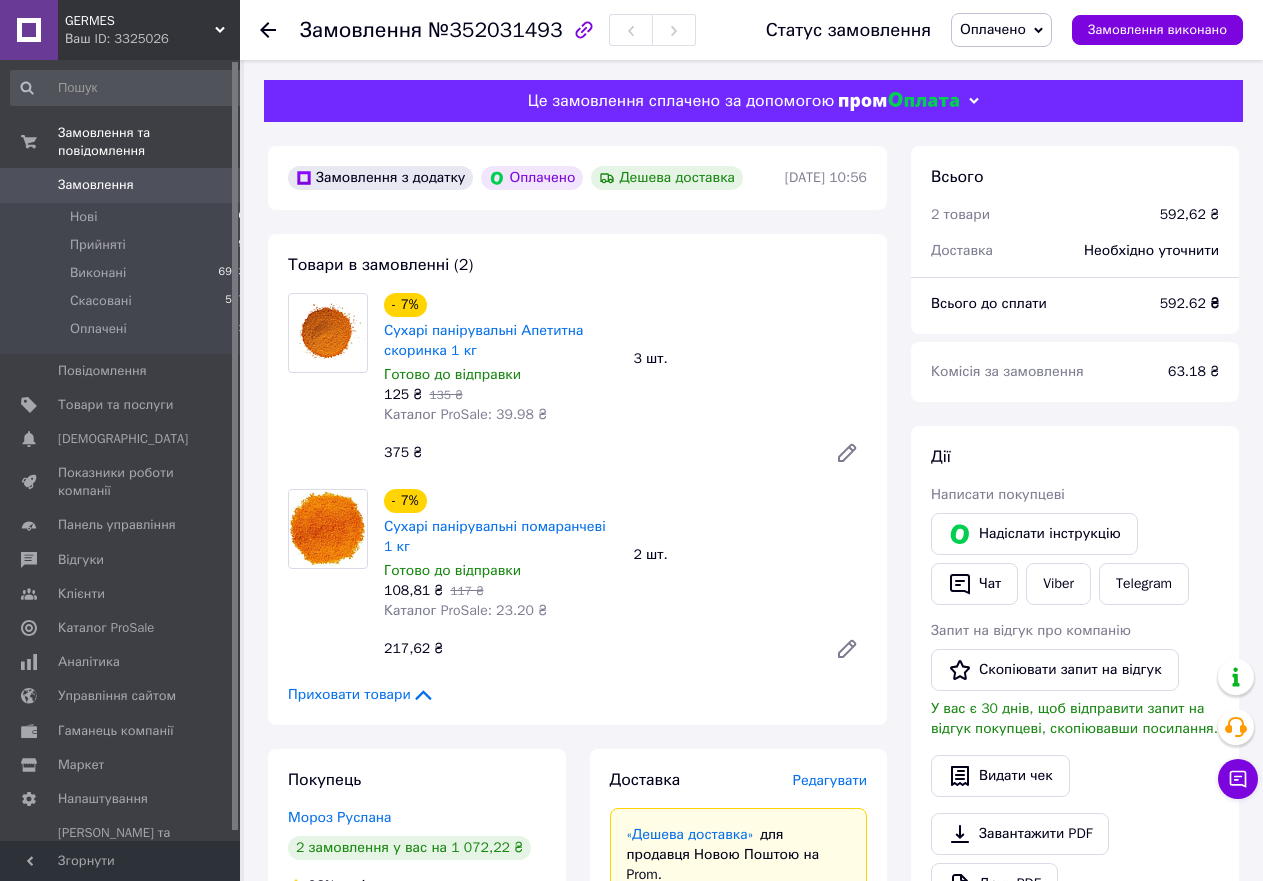 click on "Оплачено" at bounding box center (993, 29) 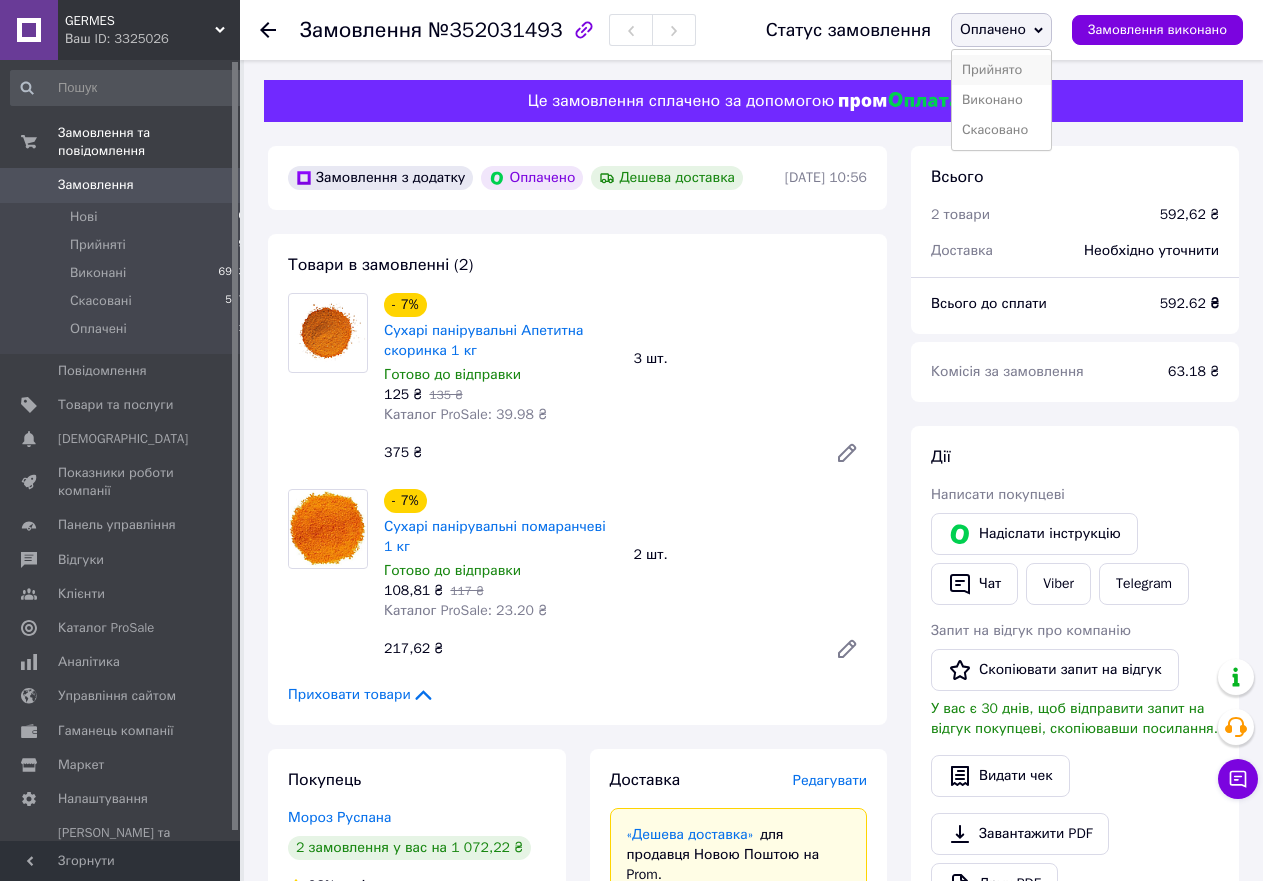 click on "Прийнято" at bounding box center [1001, 70] 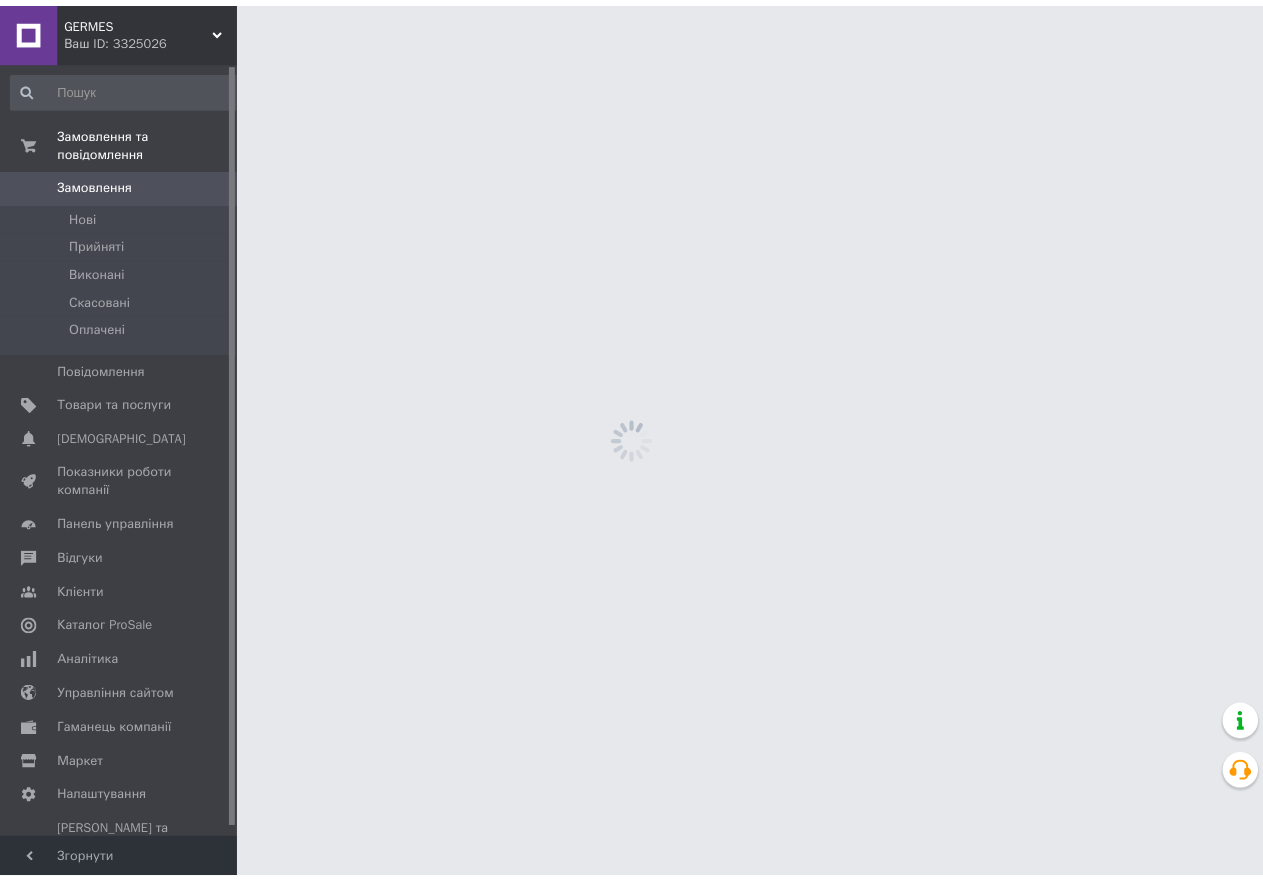 scroll, scrollTop: 0, scrollLeft: 0, axis: both 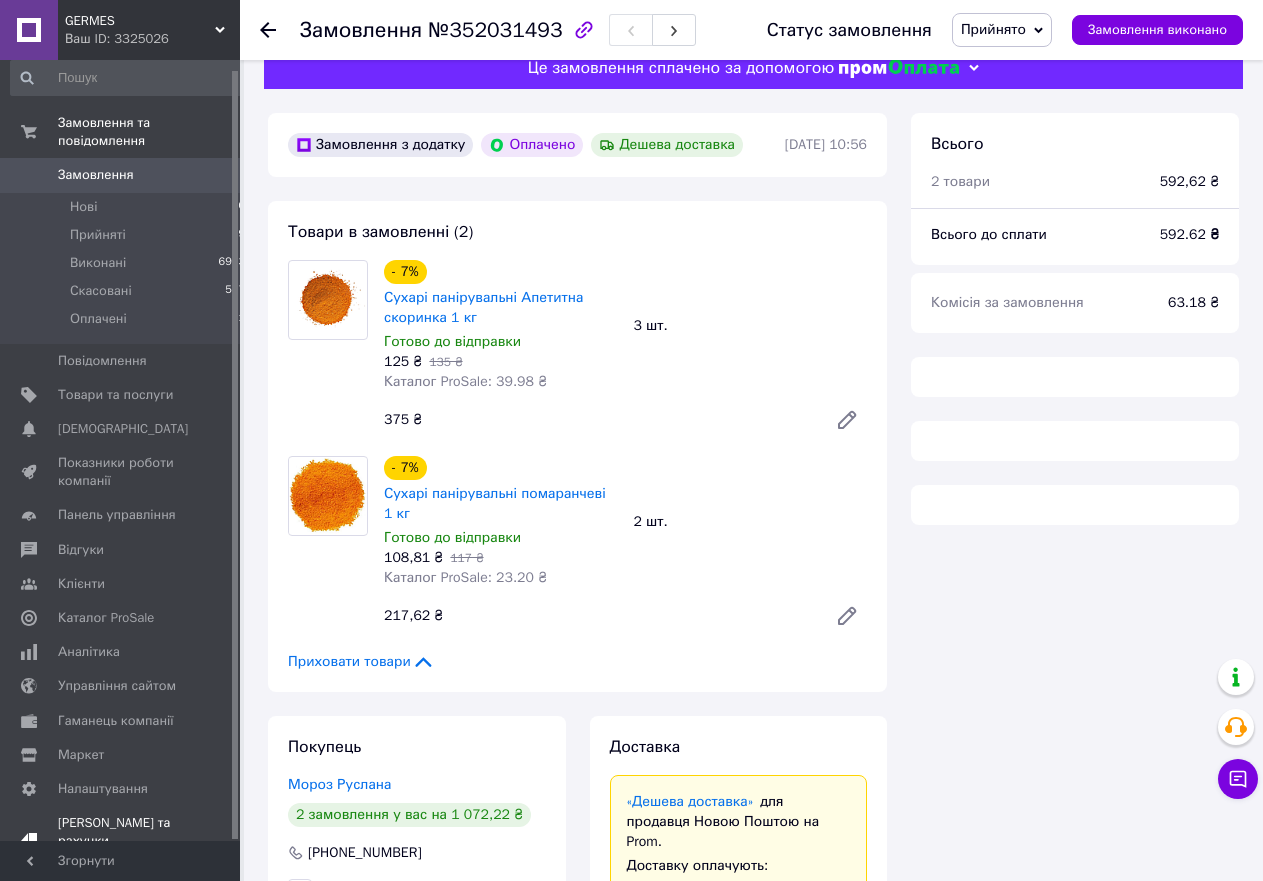 click on "[PERSON_NAME] та рахунки Prom мікс 1 000" at bounding box center (121, 841) 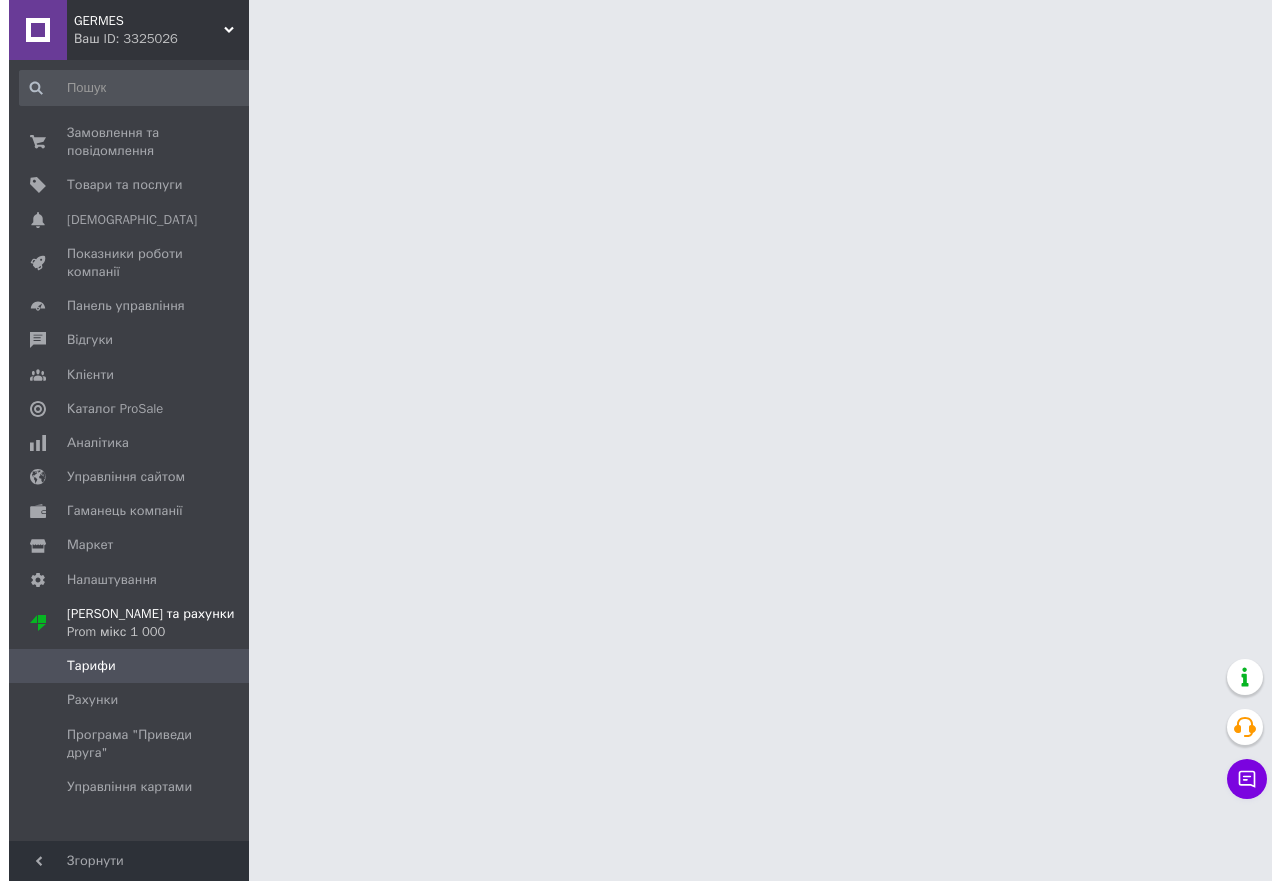 scroll, scrollTop: 0, scrollLeft: 0, axis: both 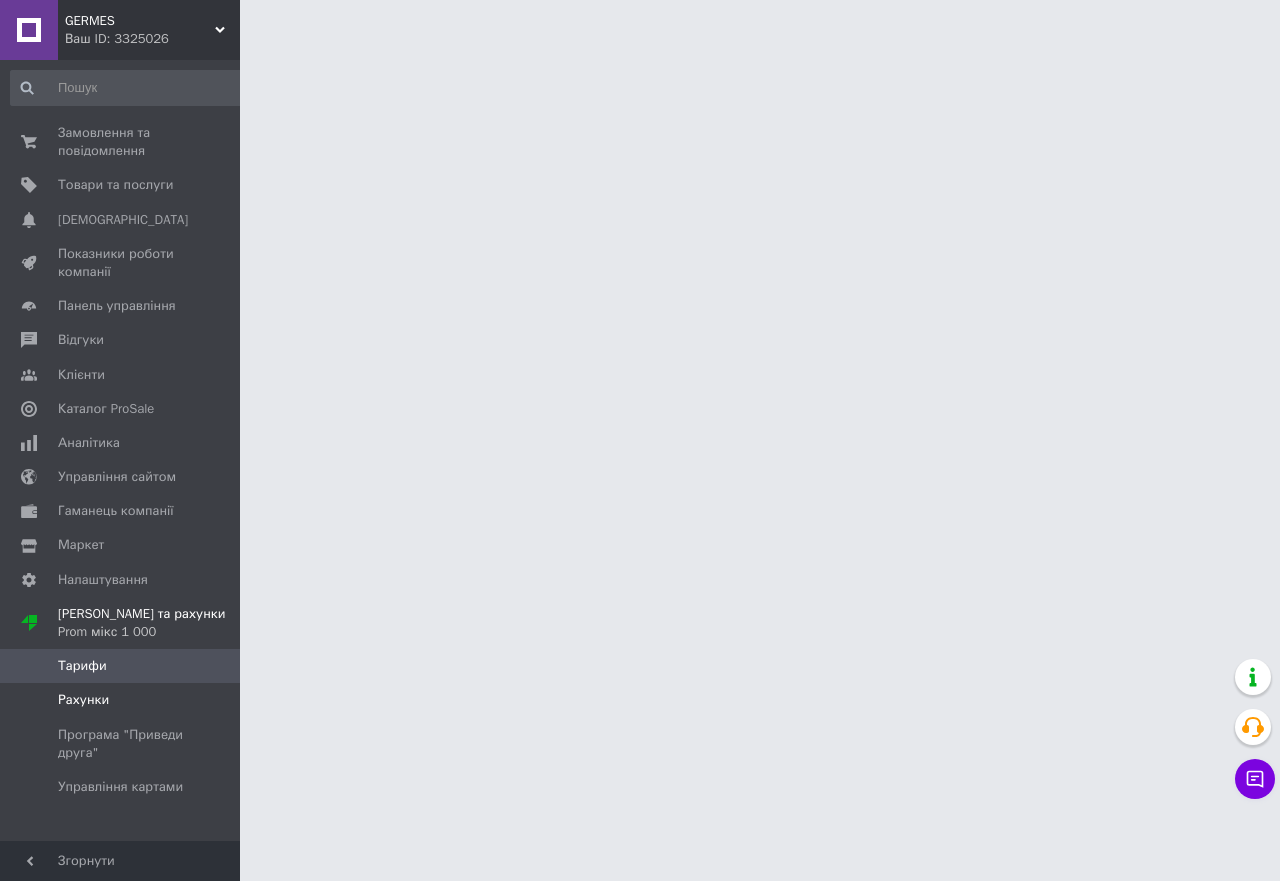 click on "Рахунки" at bounding box center (121, 700) 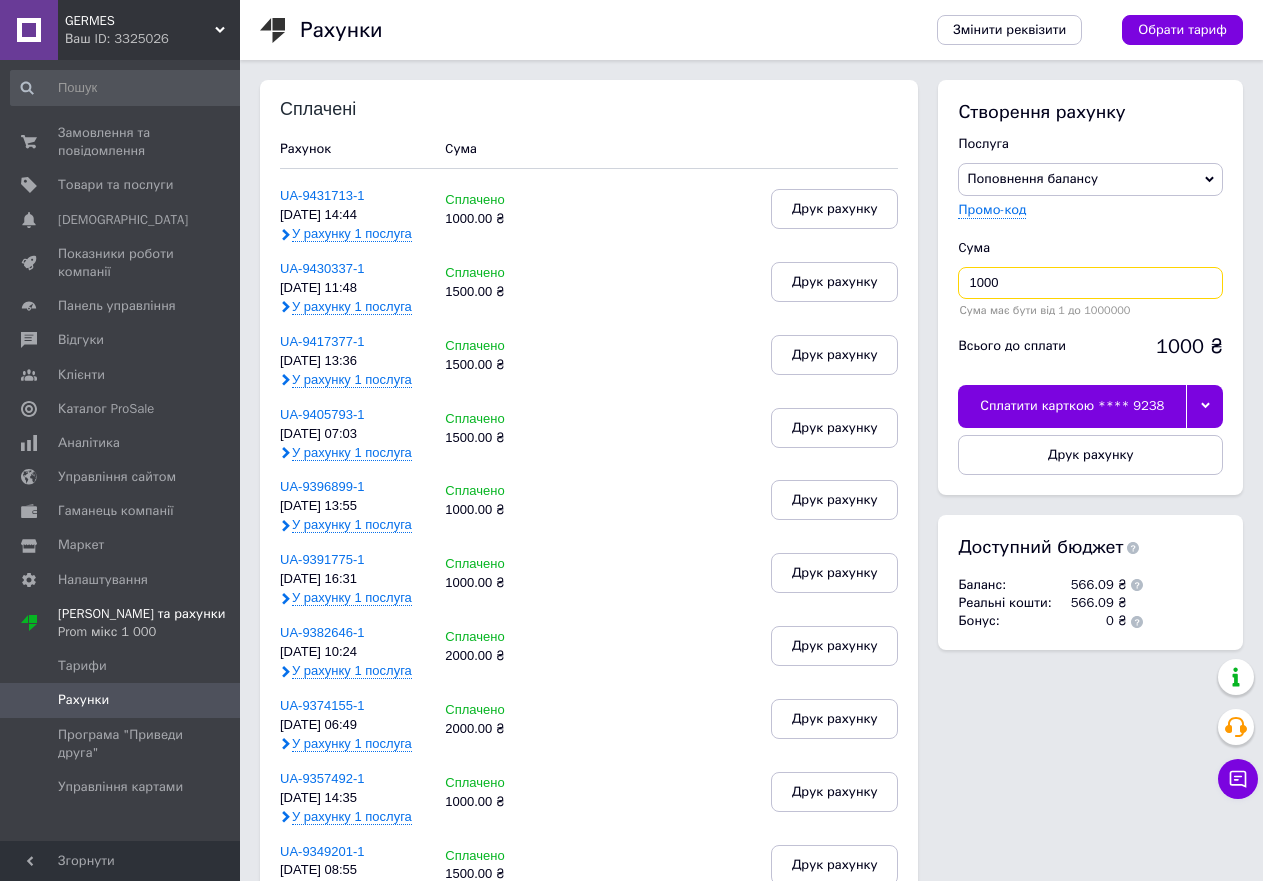 drag, startPoint x: 1021, startPoint y: 276, endPoint x: 916, endPoint y: 274, distance: 105.01904 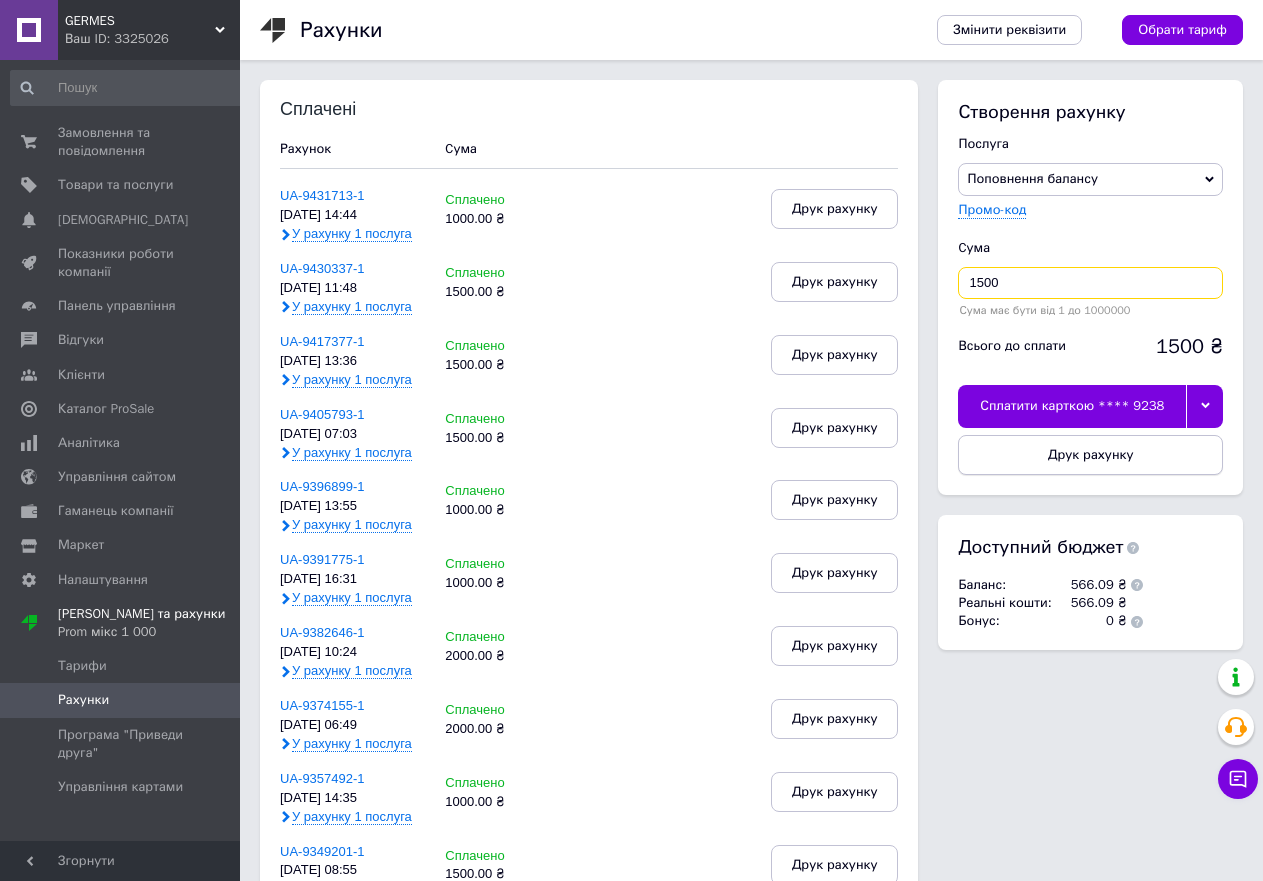 type on "1500" 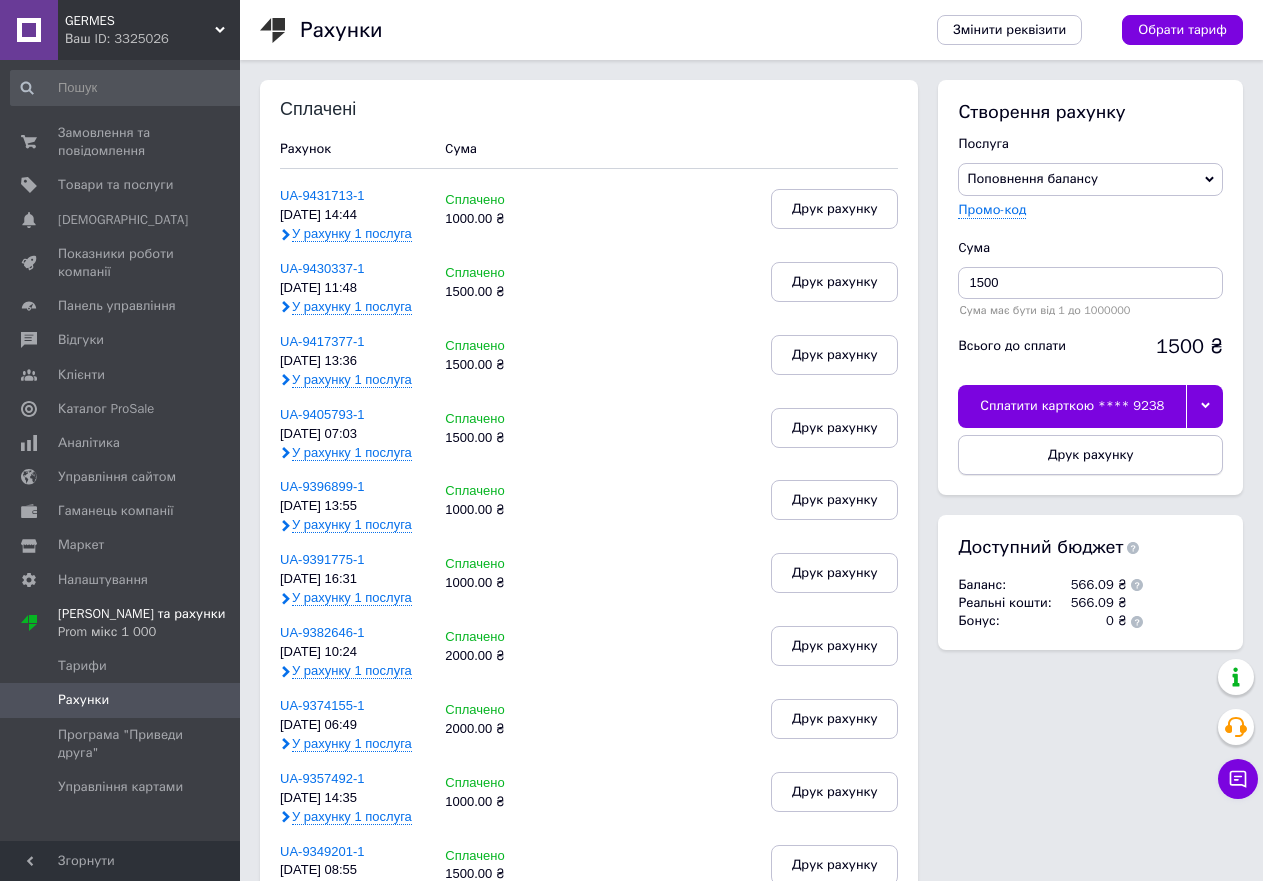click on "Друк рахунку" at bounding box center [1091, 455] 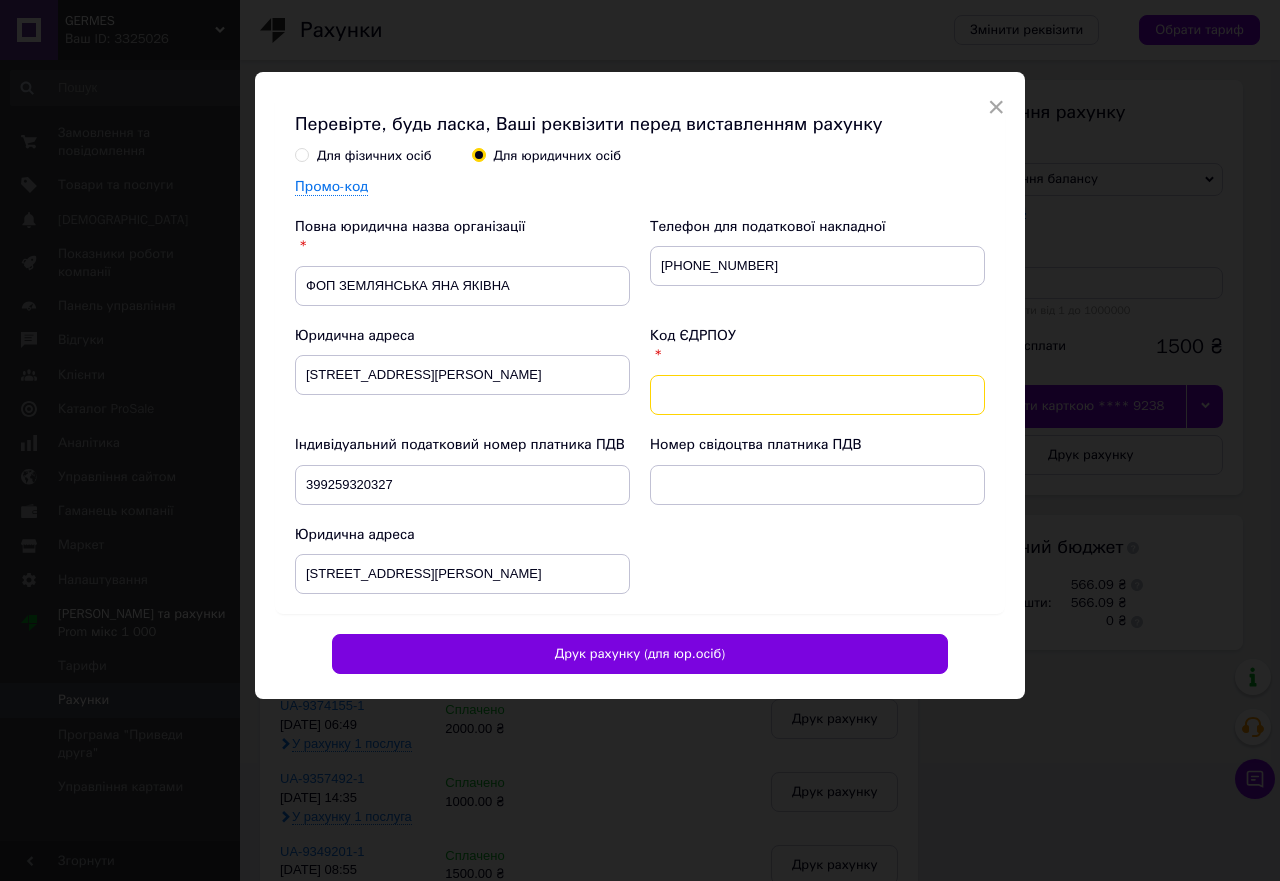 click at bounding box center [817, 395] 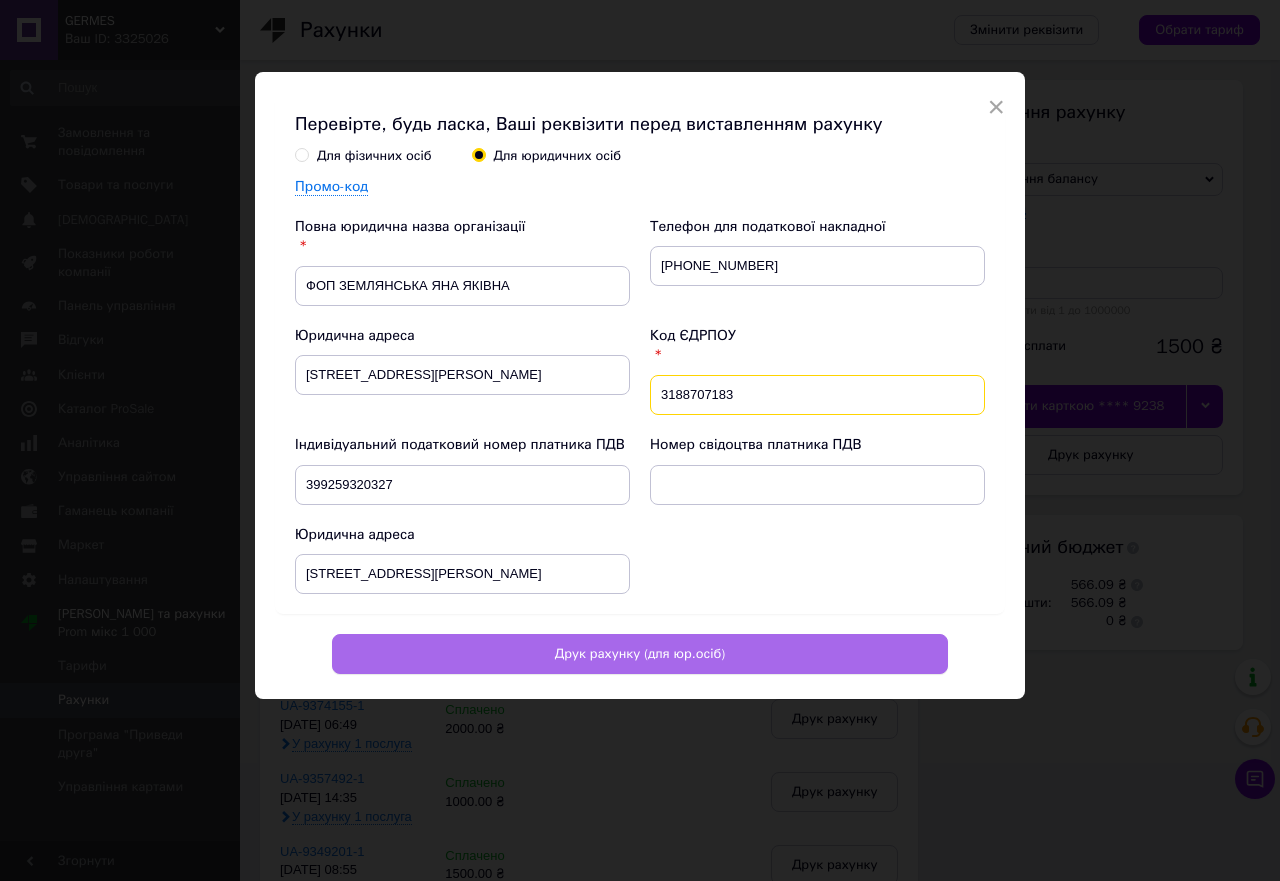 type on "3188707183" 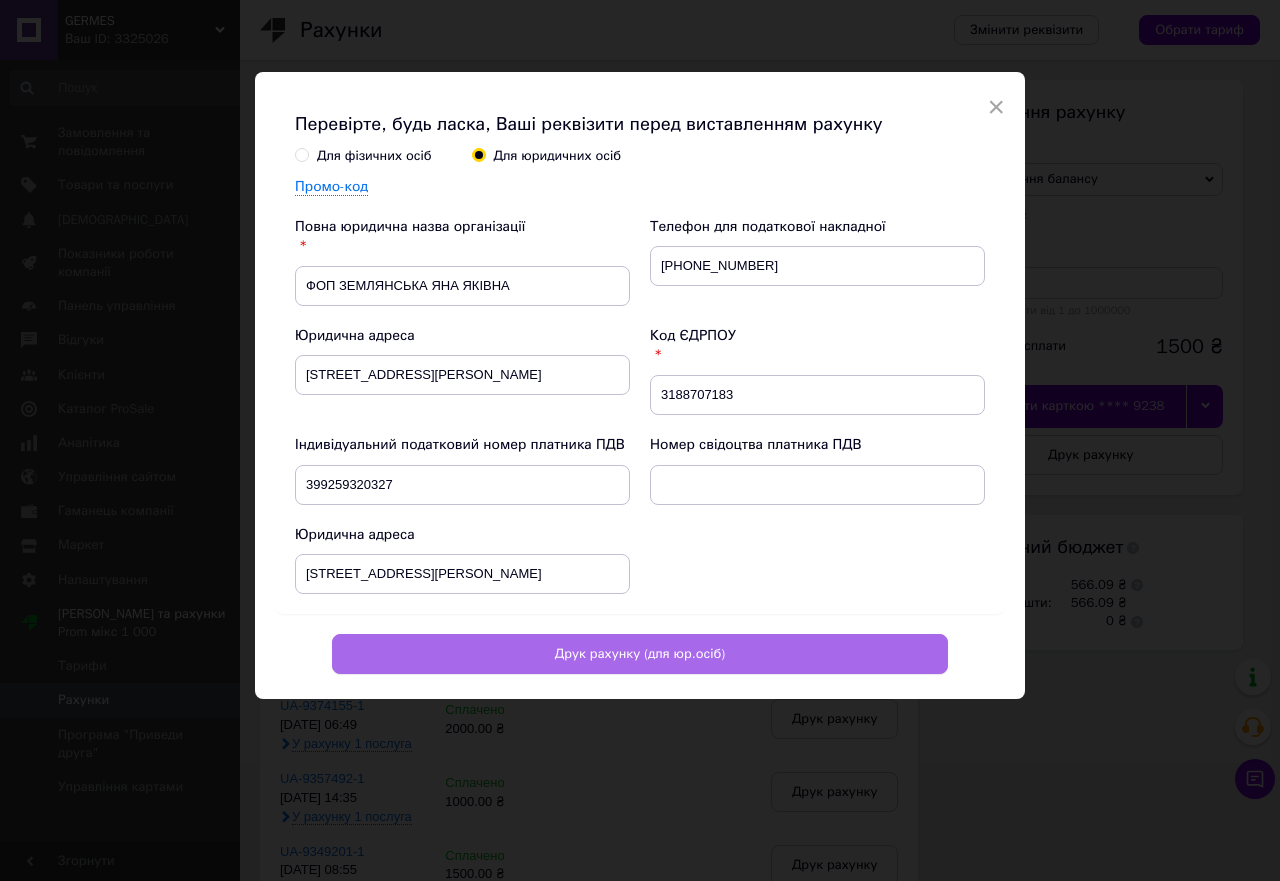 click on "Друк рахунку (для юр.осіб)" at bounding box center [640, 654] 